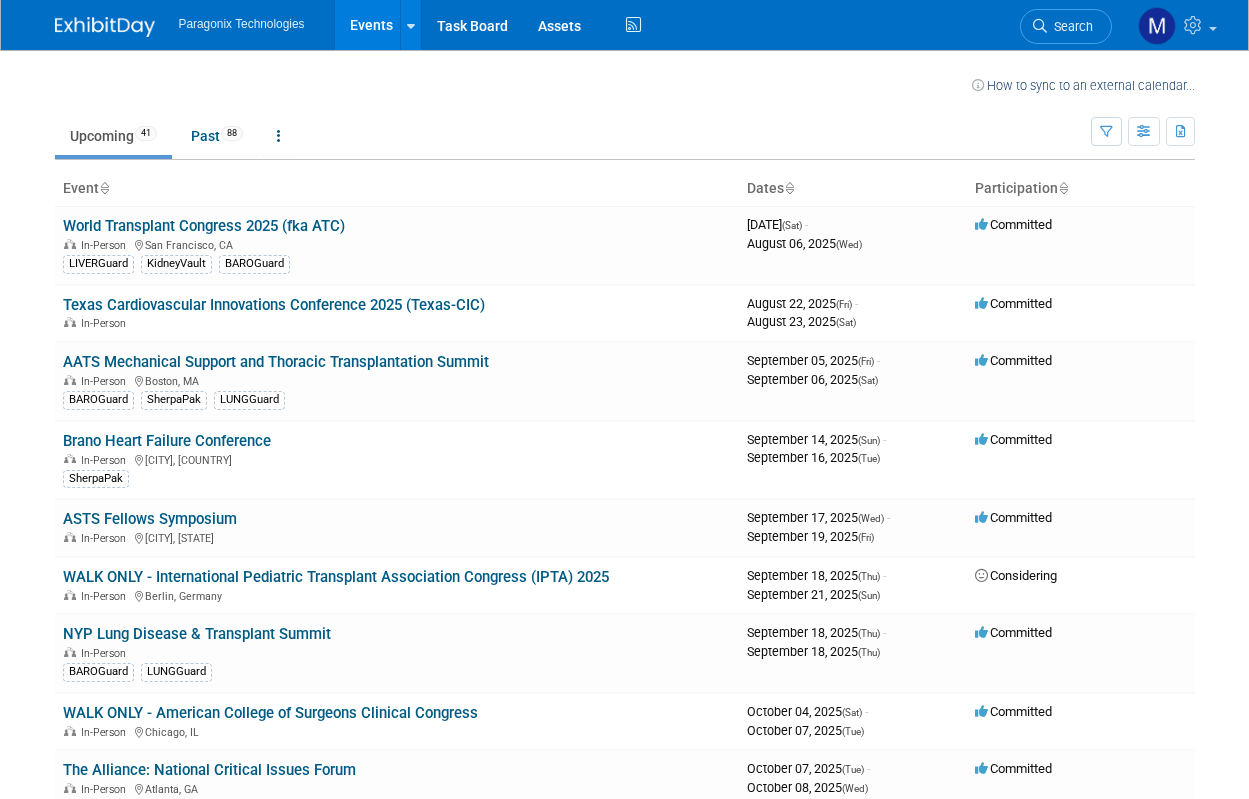 scroll, scrollTop: 0, scrollLeft: 0, axis: both 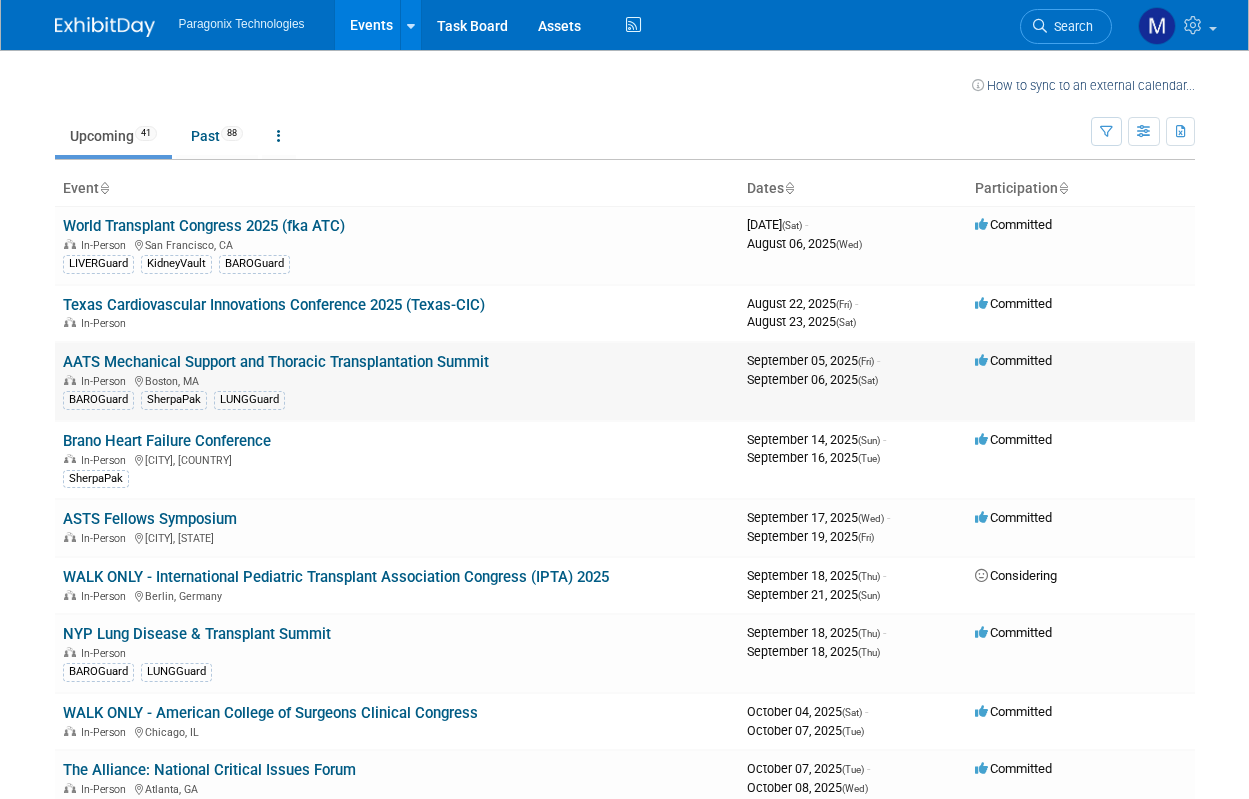 click on "AATS Mechanical Support and Thoracic Transplantation Summit" at bounding box center (276, 362) 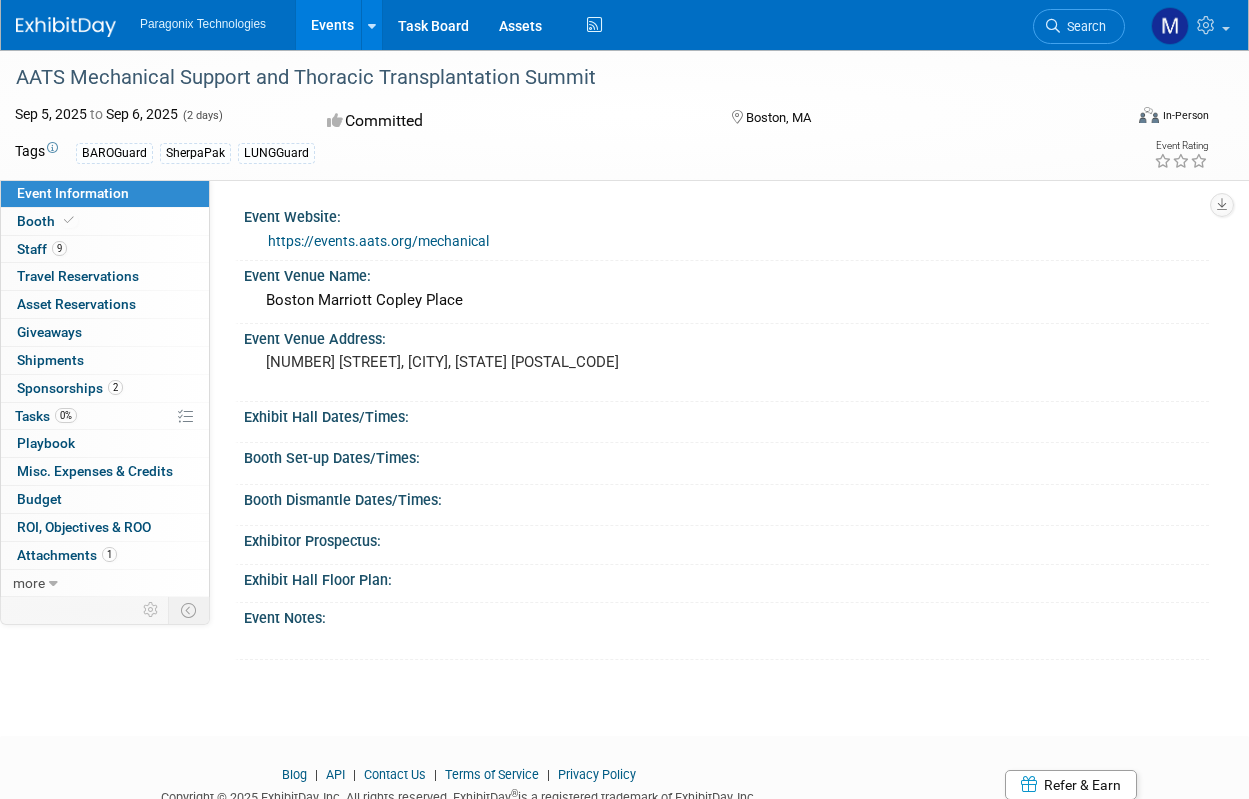 scroll, scrollTop: 0, scrollLeft: 0, axis: both 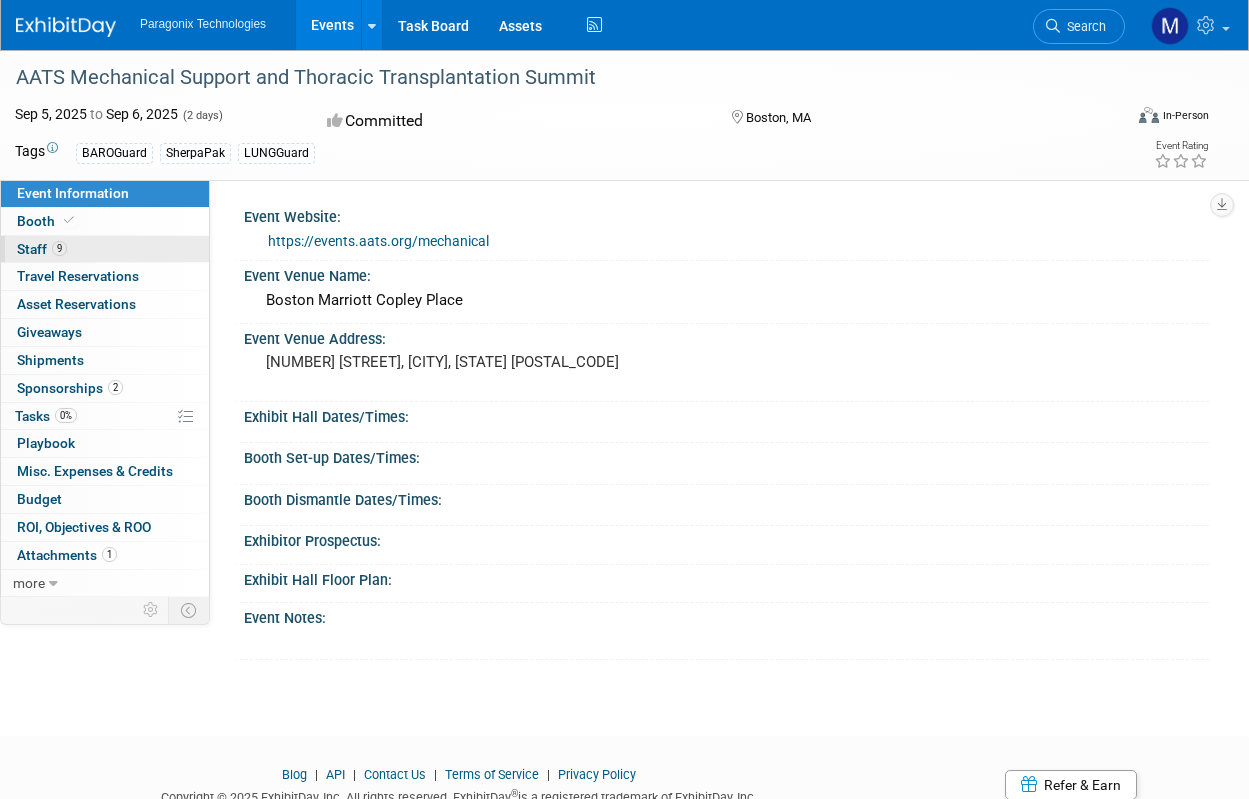 click on "Staff 9" at bounding box center [42, 249] 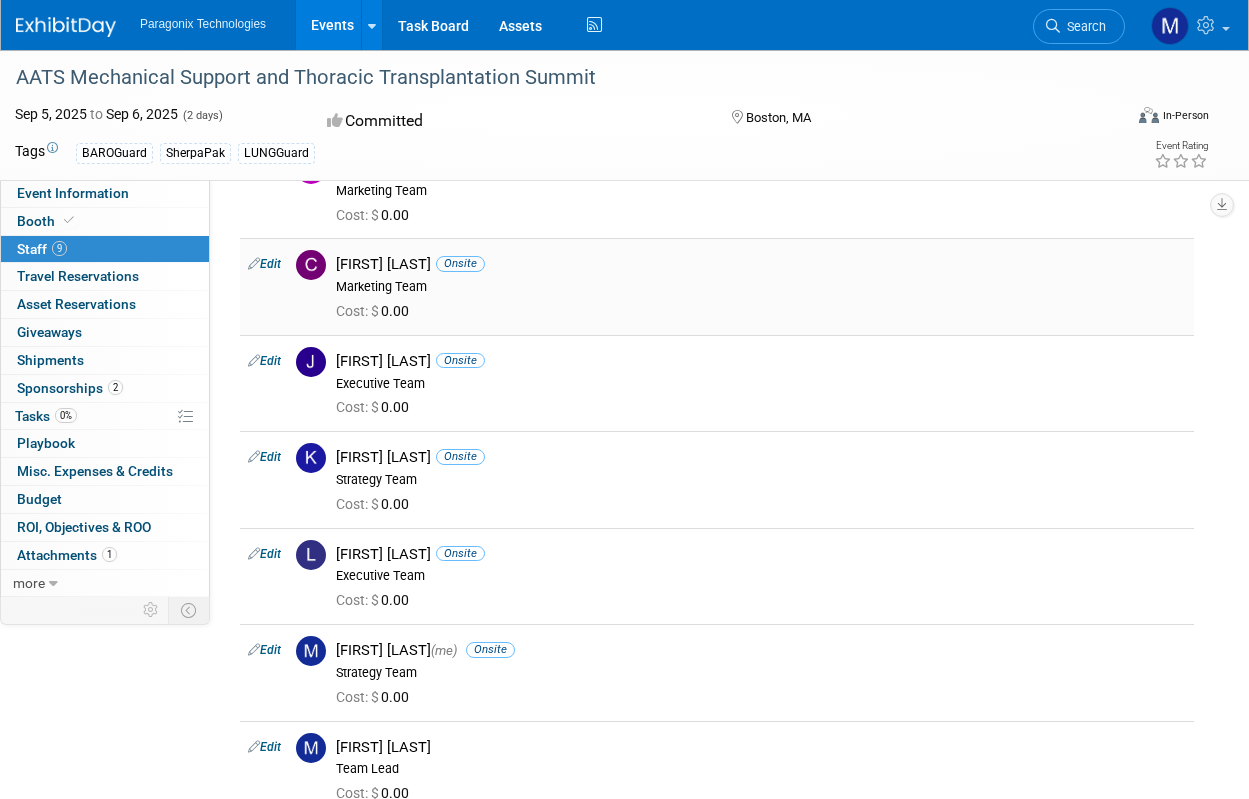 scroll, scrollTop: 167, scrollLeft: 0, axis: vertical 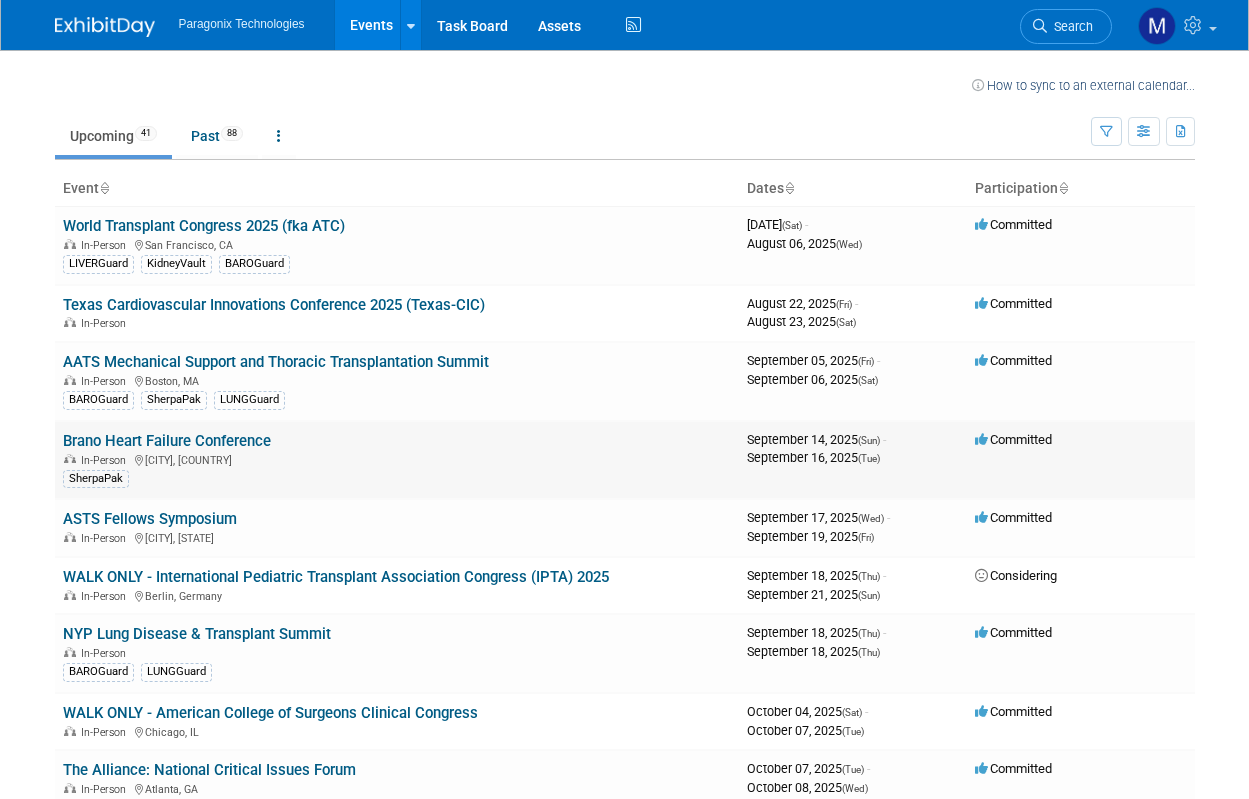 click on "Brano Heart Failure Conference" at bounding box center (167, 441) 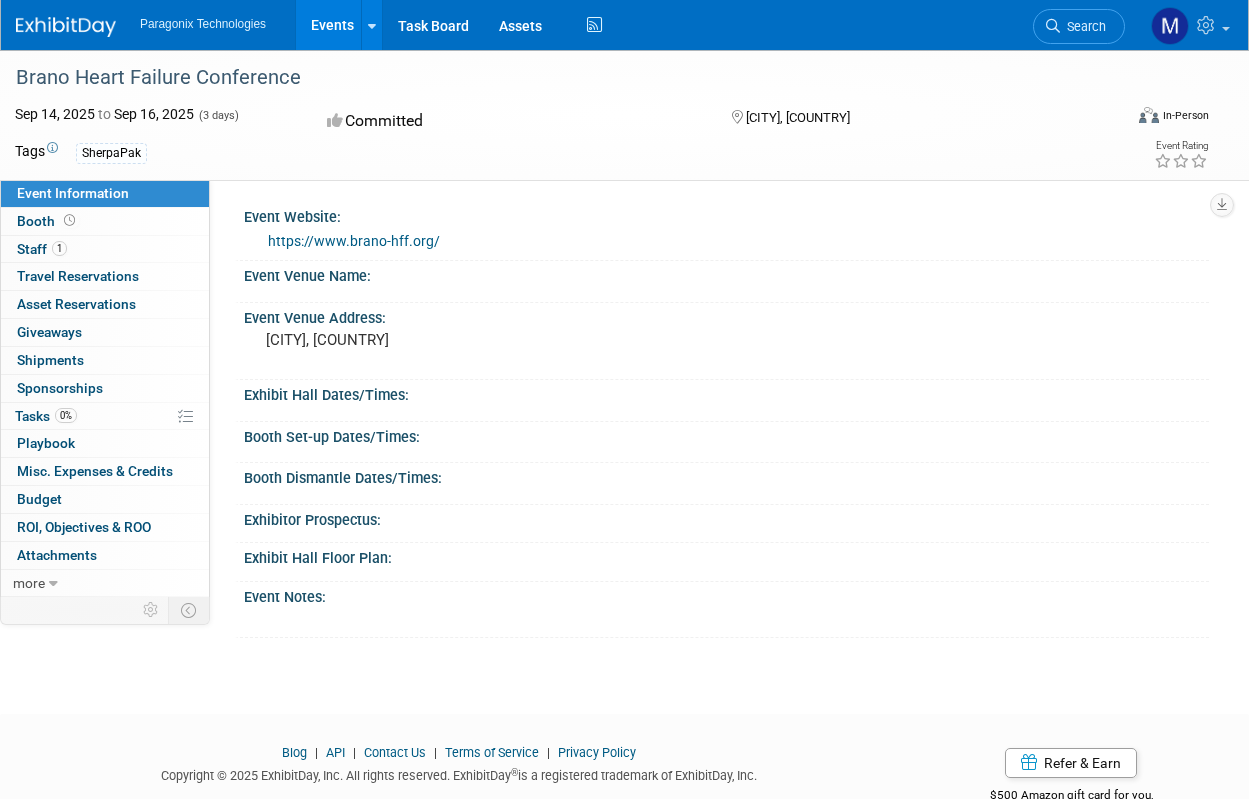 scroll, scrollTop: 0, scrollLeft: 0, axis: both 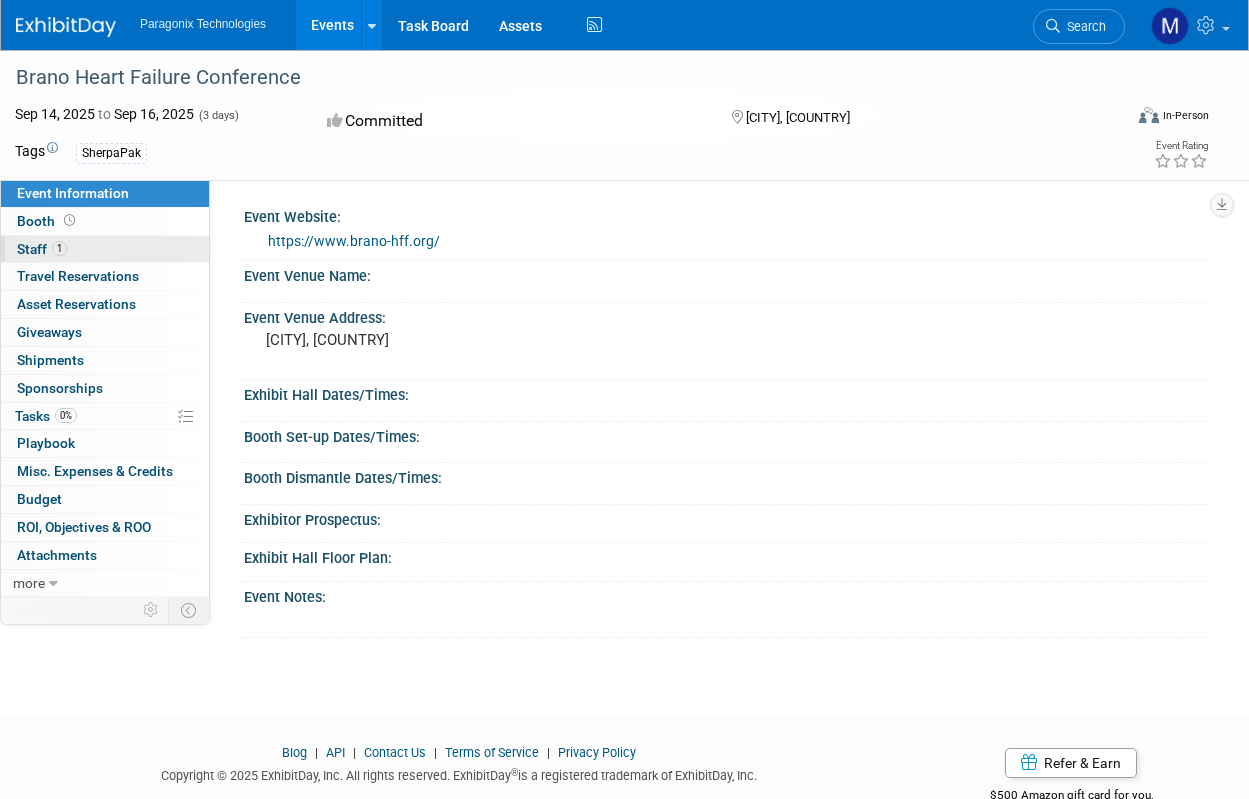click on "Staff 1" at bounding box center [42, 249] 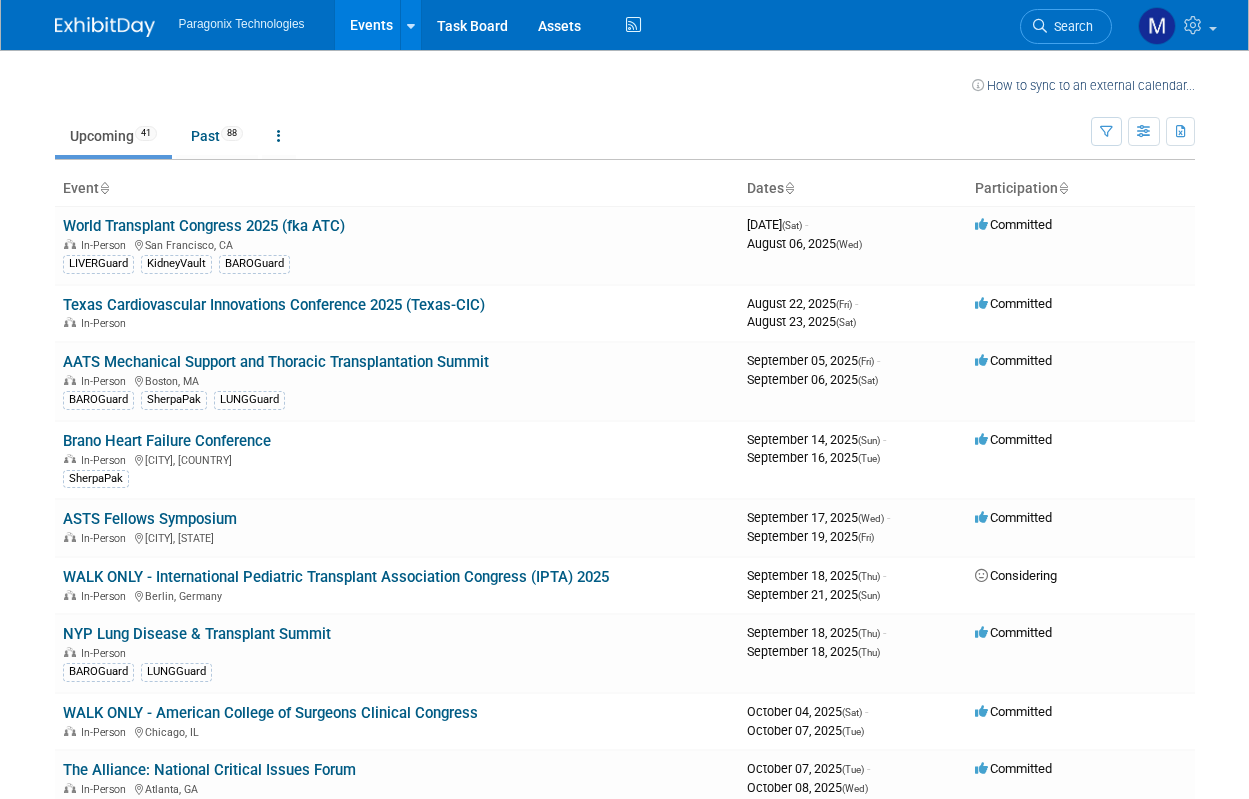 scroll, scrollTop: 0, scrollLeft: 0, axis: both 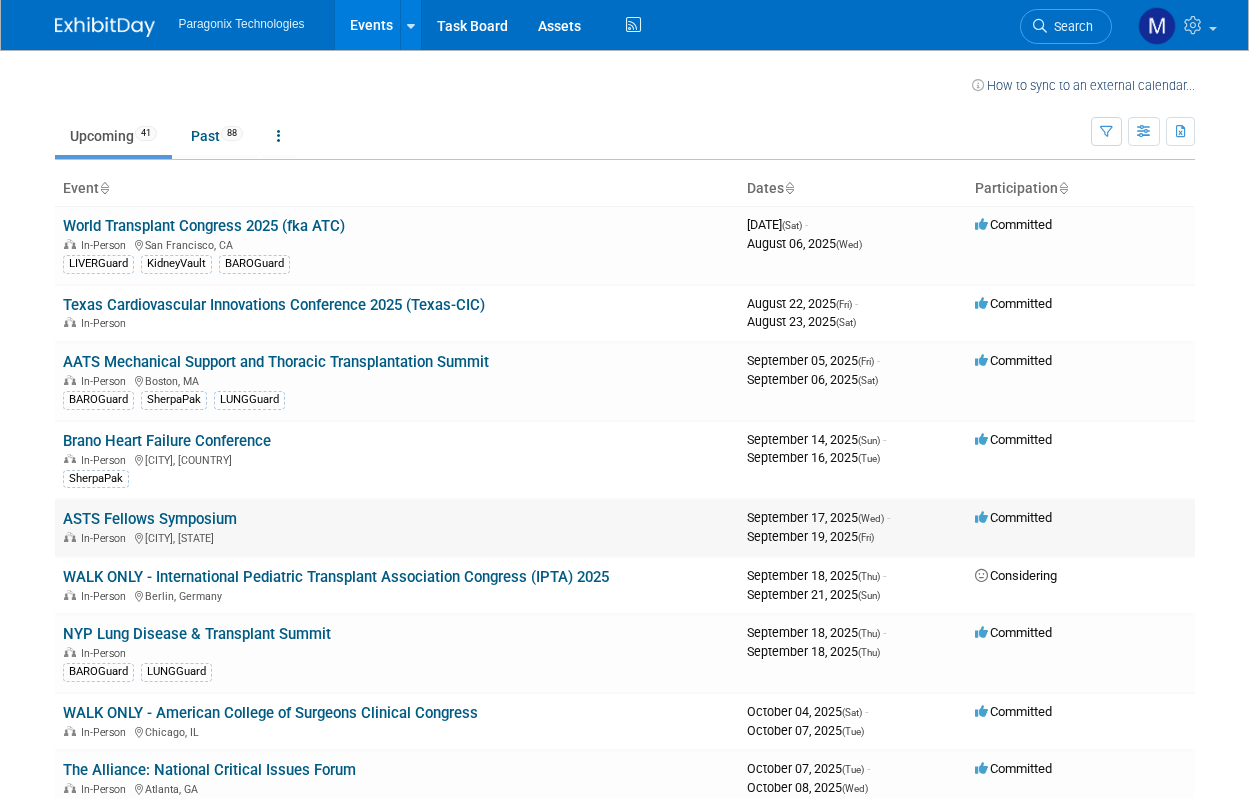 click on "ASTS Fellows Symposium" at bounding box center [150, 519] 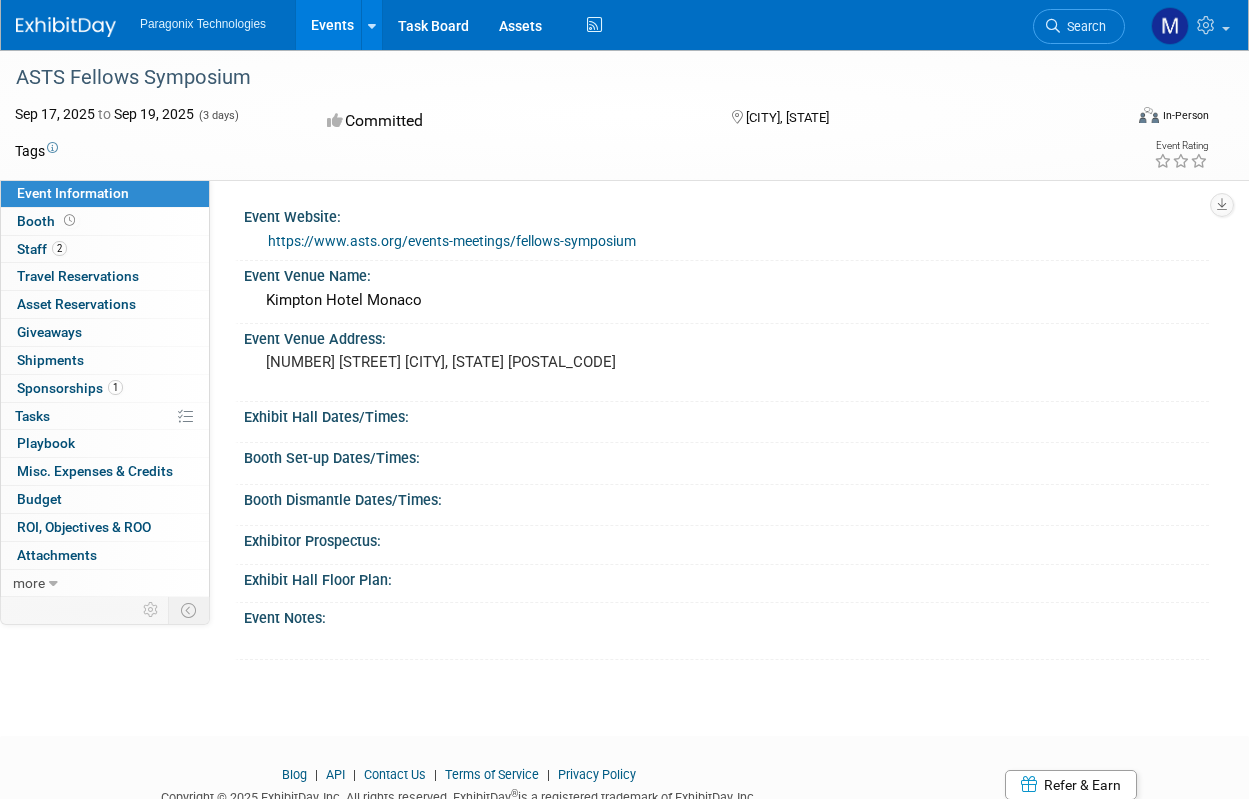 scroll, scrollTop: 0, scrollLeft: 0, axis: both 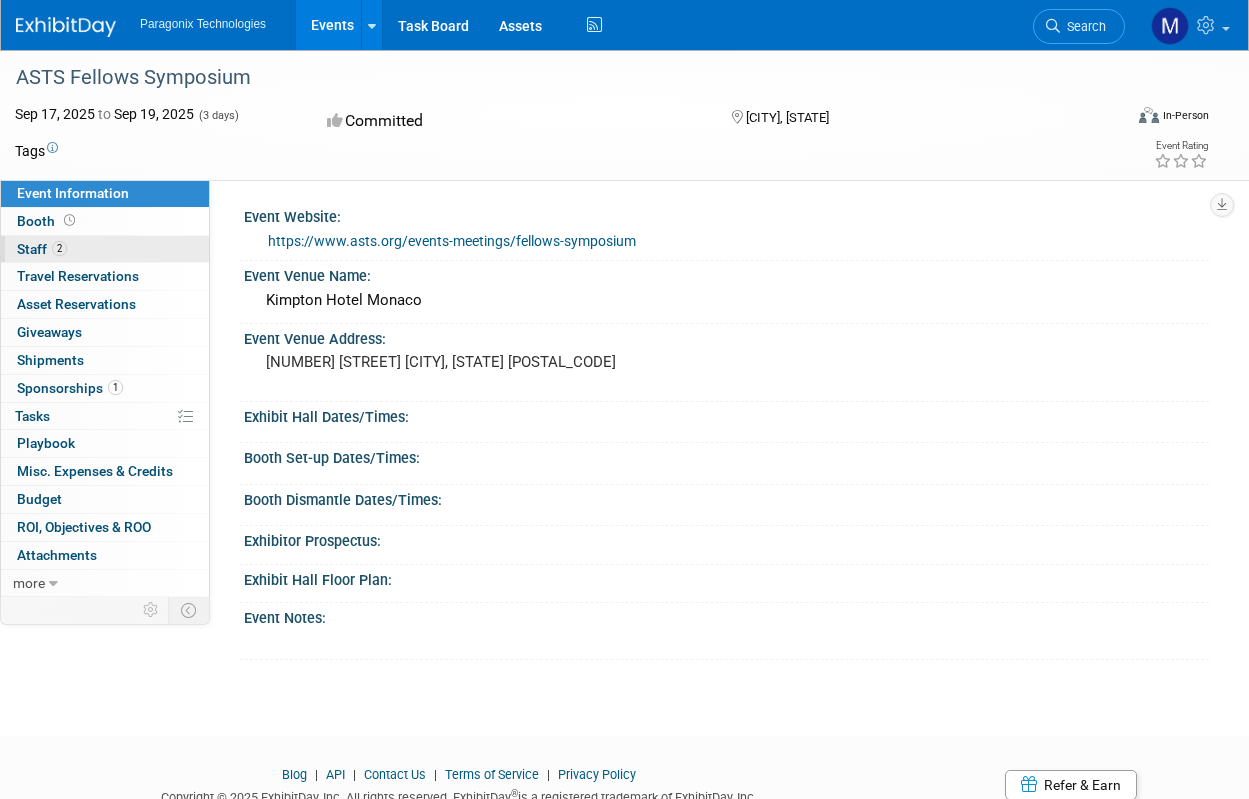 click on "Staff 2" at bounding box center (42, 249) 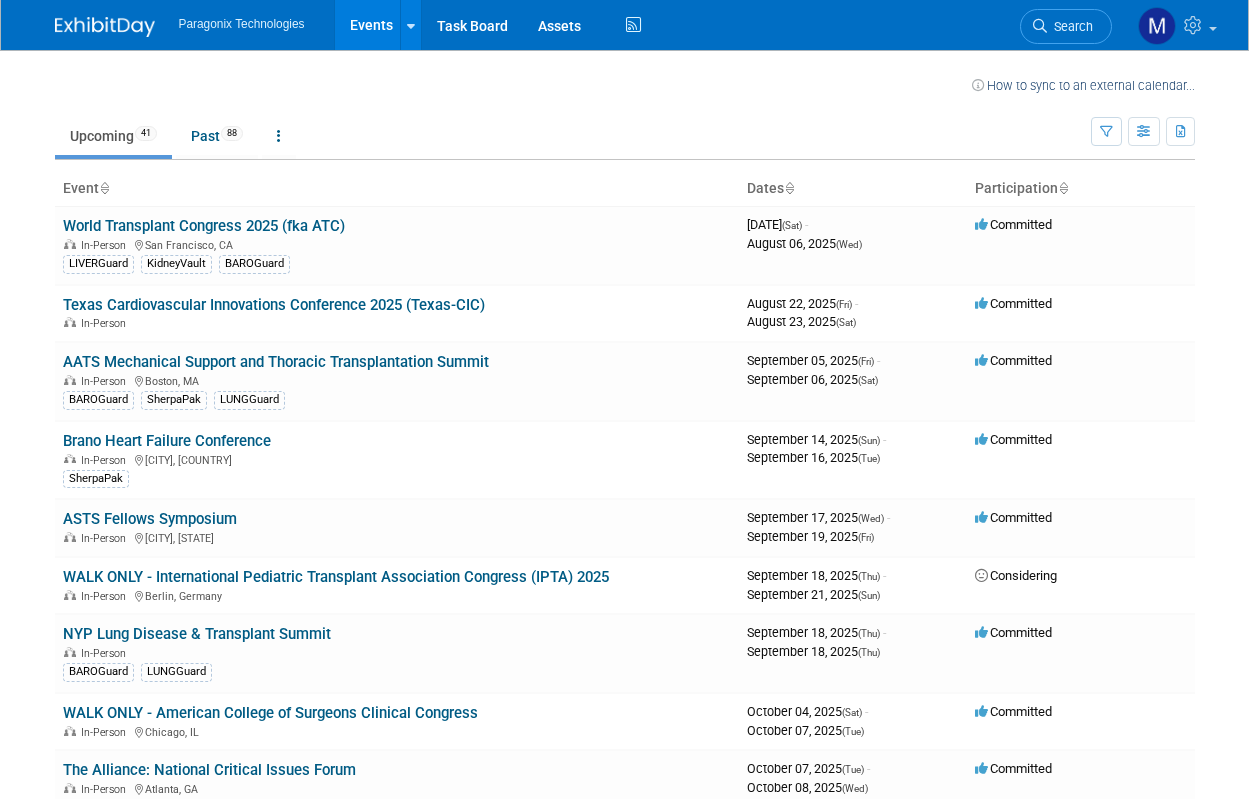 scroll, scrollTop: 0, scrollLeft: 0, axis: both 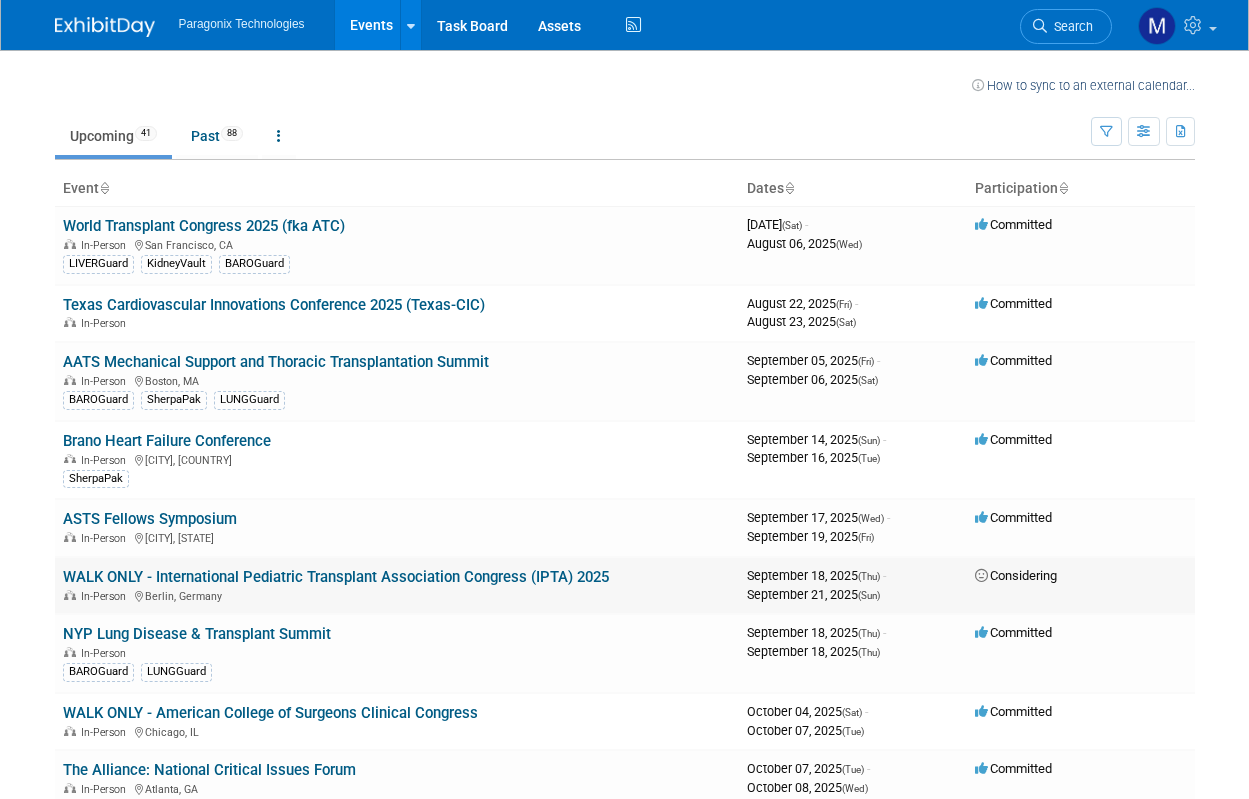 click on "WALK ONLY - International Pediatric Transplant Association Congress (IPTA) 2025" at bounding box center [336, 577] 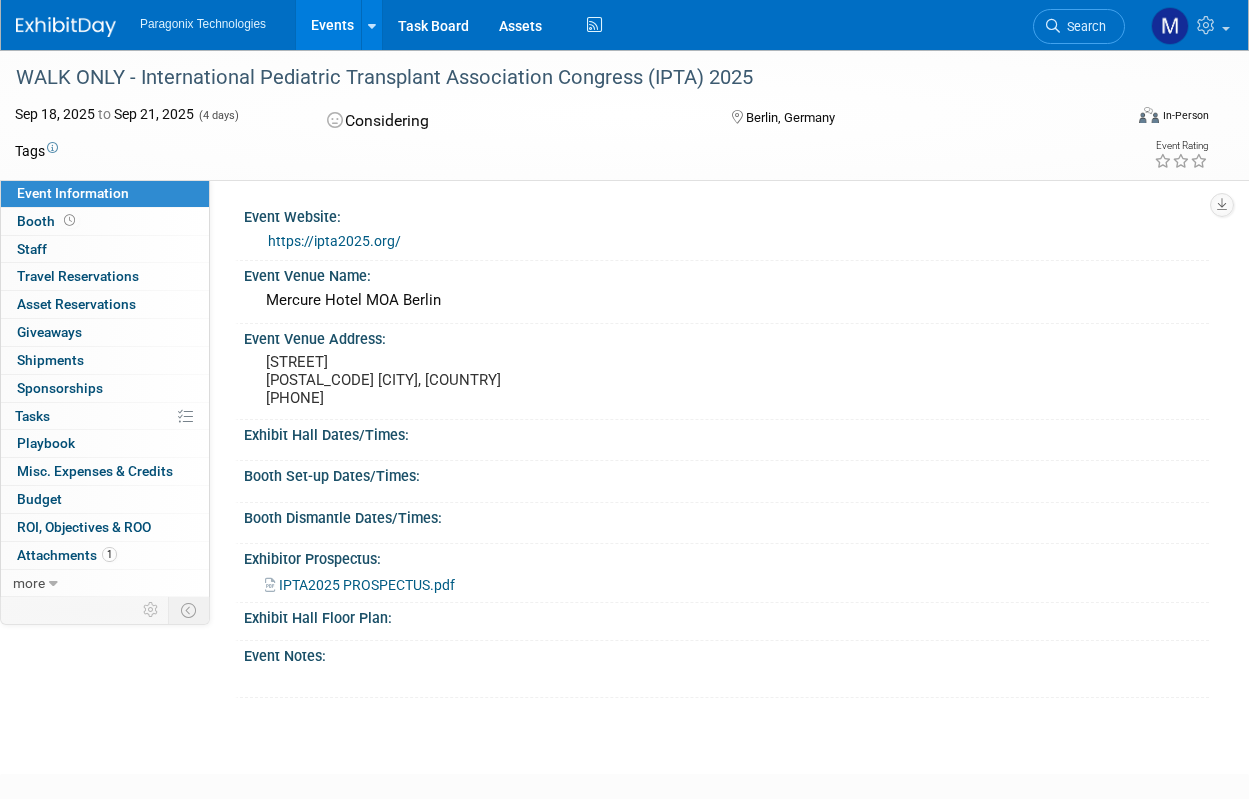 scroll, scrollTop: 0, scrollLeft: 0, axis: both 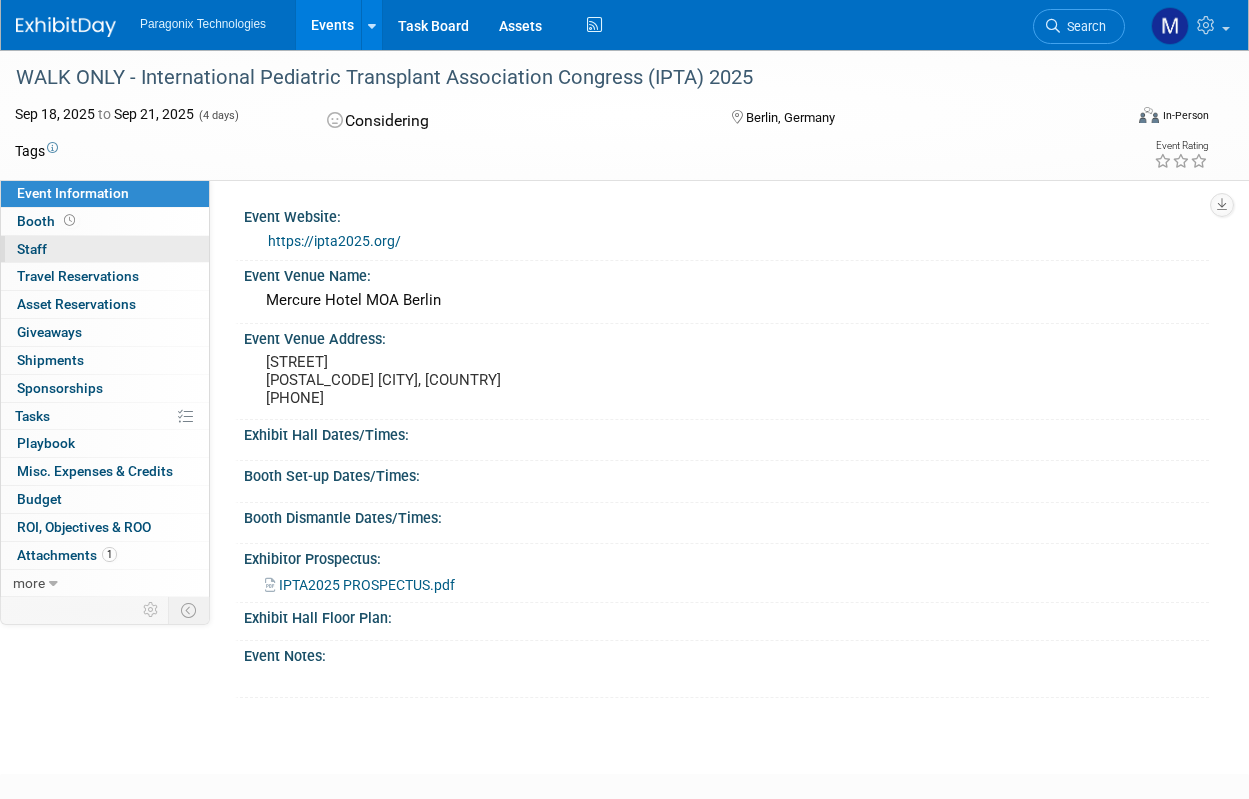 click on "Staff 0" at bounding box center (32, 249) 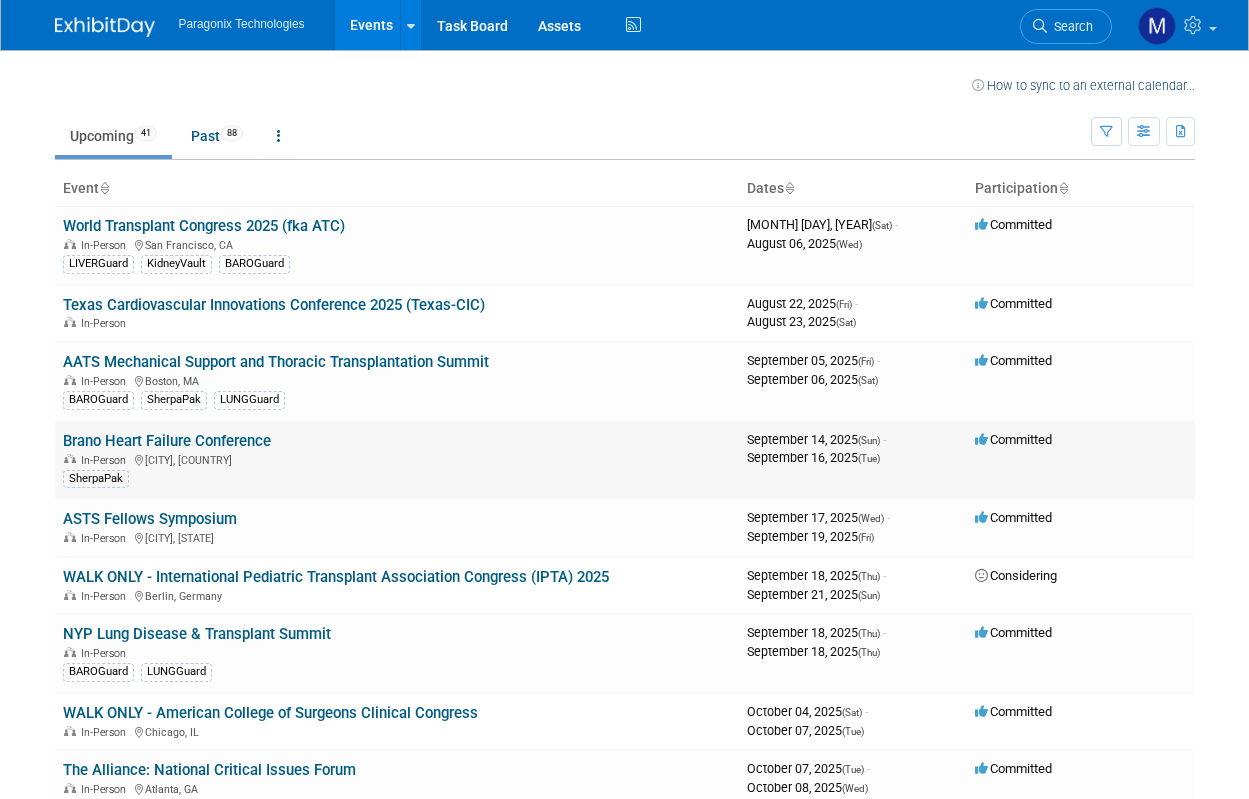 scroll, scrollTop: 0, scrollLeft: 0, axis: both 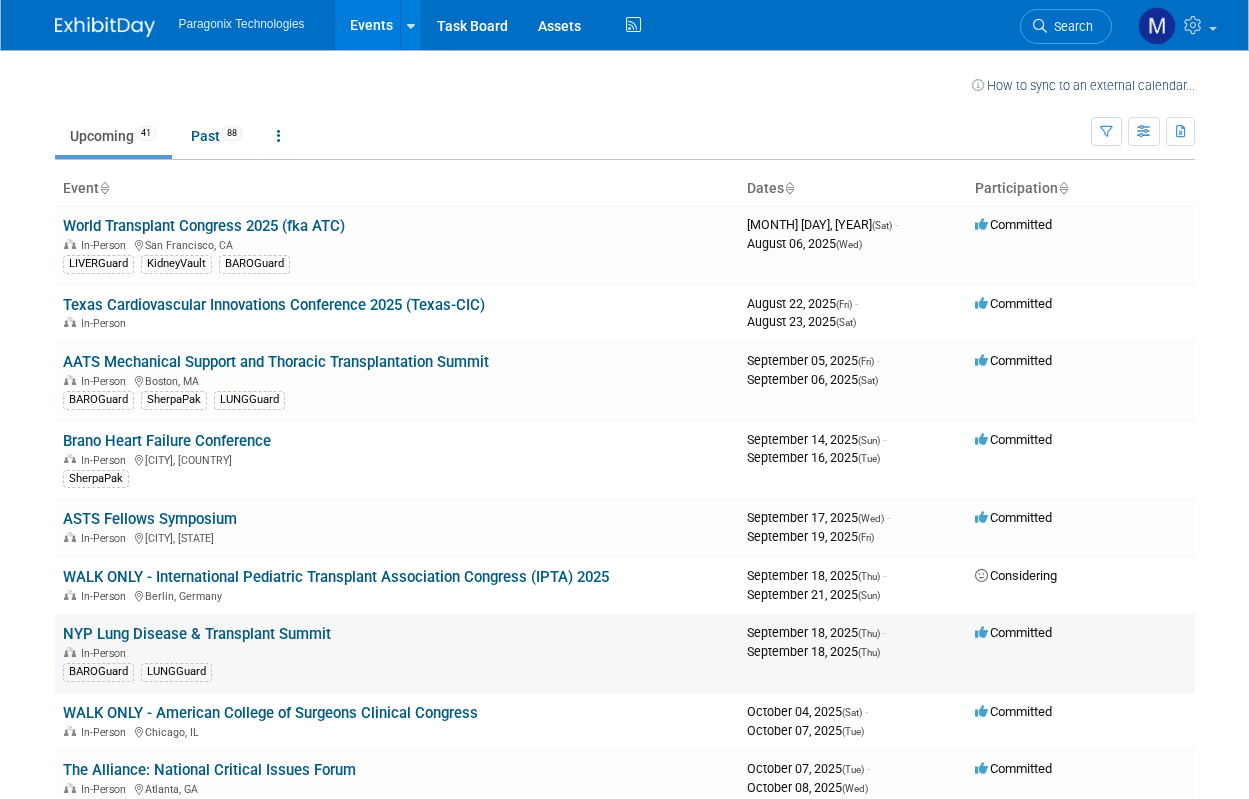 click on "NYP Lung Disease & Transplant Summit
In-Person
BAROGuard
LUNGGuard" at bounding box center [397, 653] 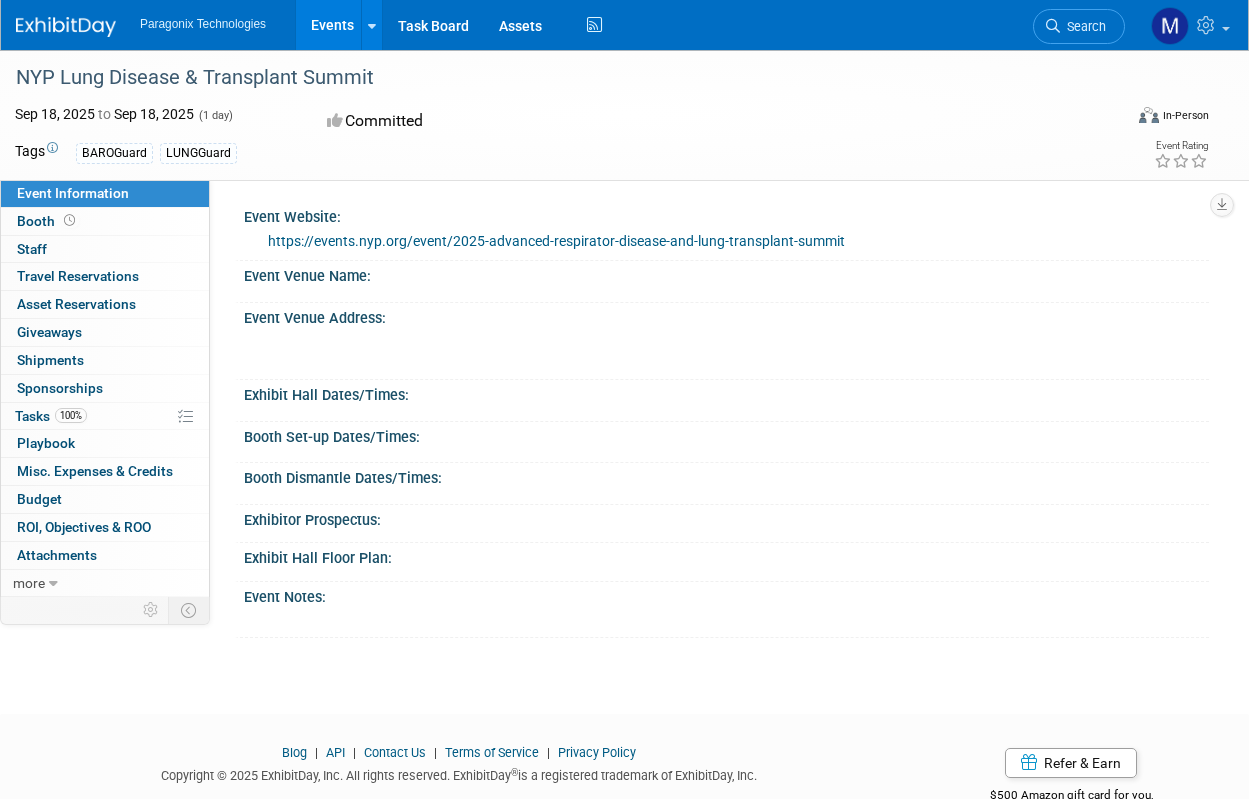 scroll, scrollTop: 0, scrollLeft: 0, axis: both 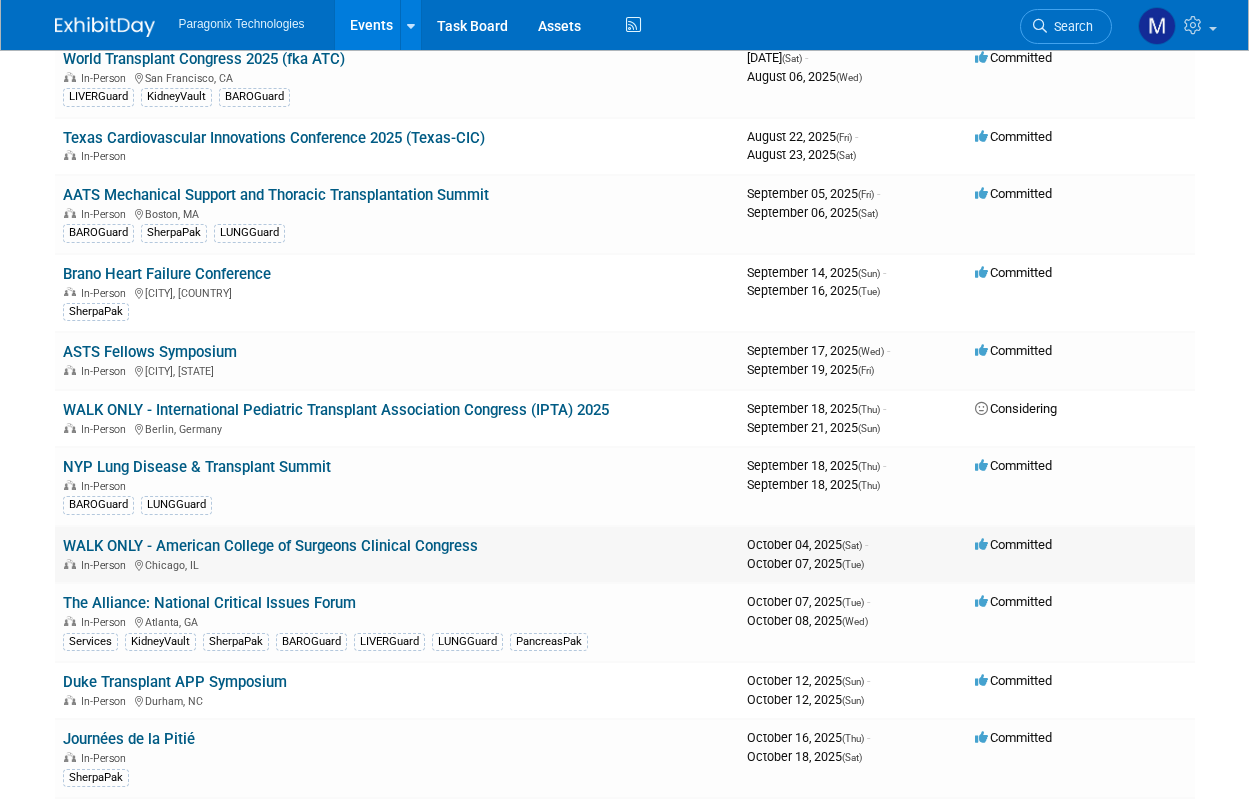 click on "WALK ONLY - American College of Surgeons Clinical Congress" at bounding box center [270, 546] 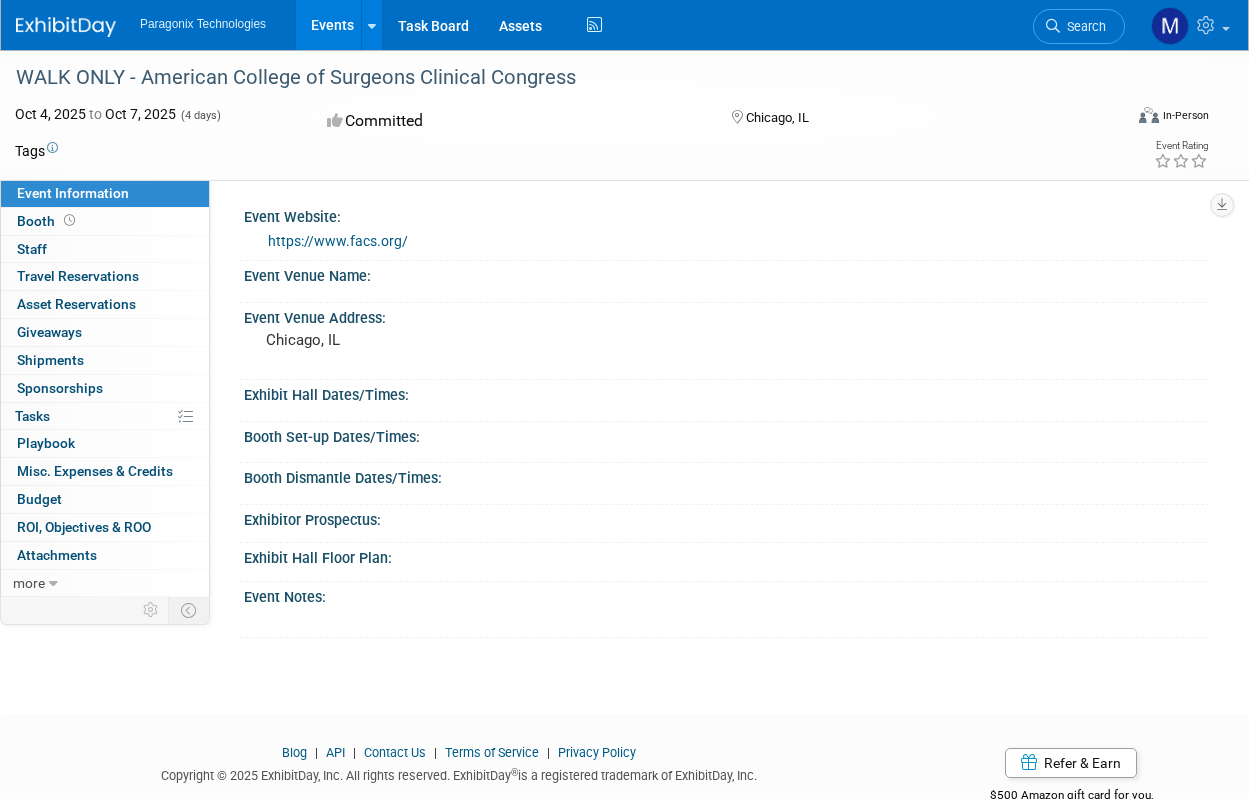 scroll, scrollTop: 0, scrollLeft: 0, axis: both 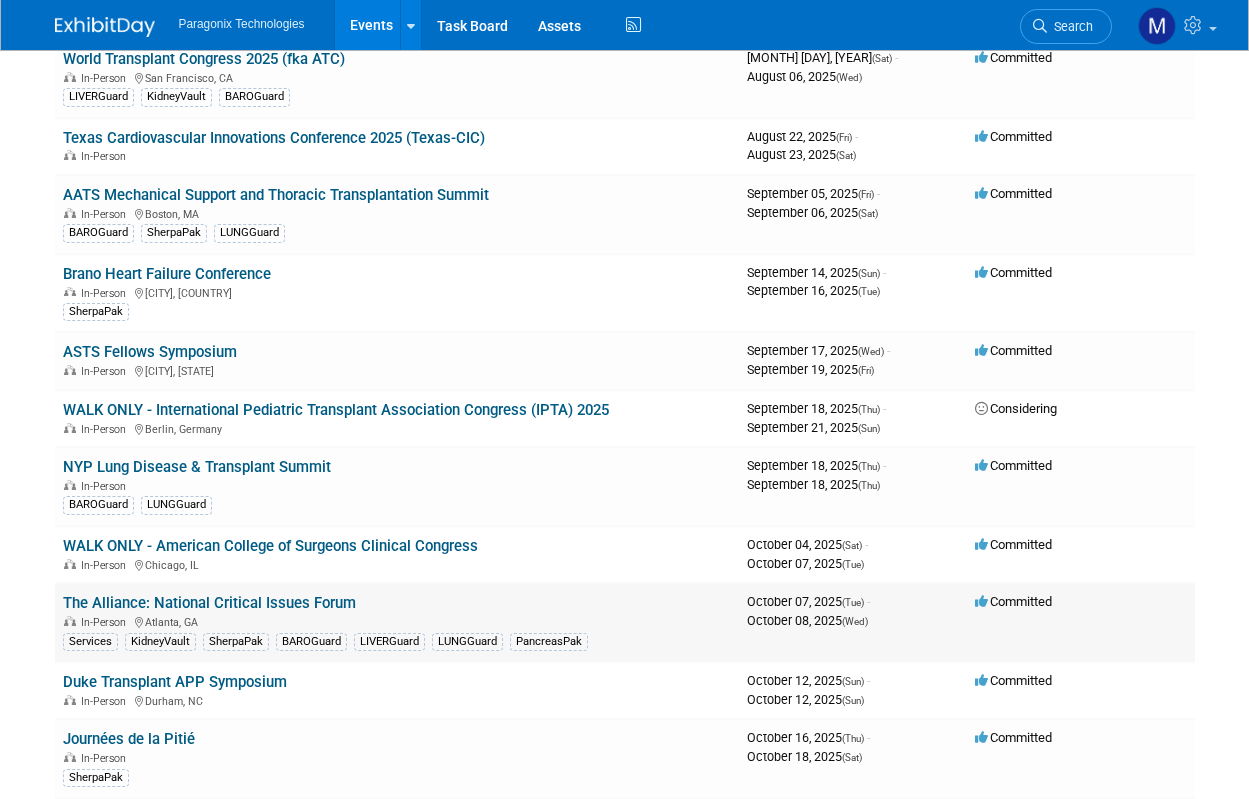 click on "The Alliance: National Critical Issues Forum" at bounding box center (209, 603) 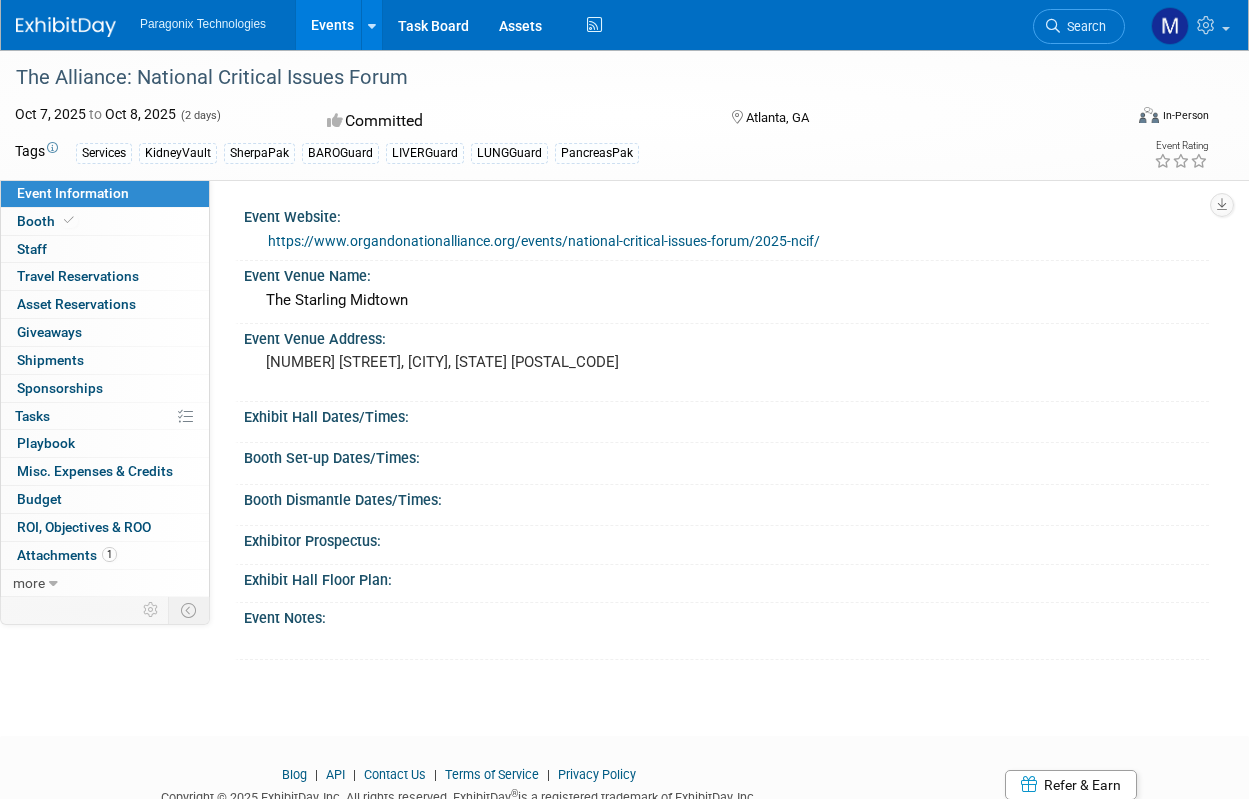scroll, scrollTop: 0, scrollLeft: 0, axis: both 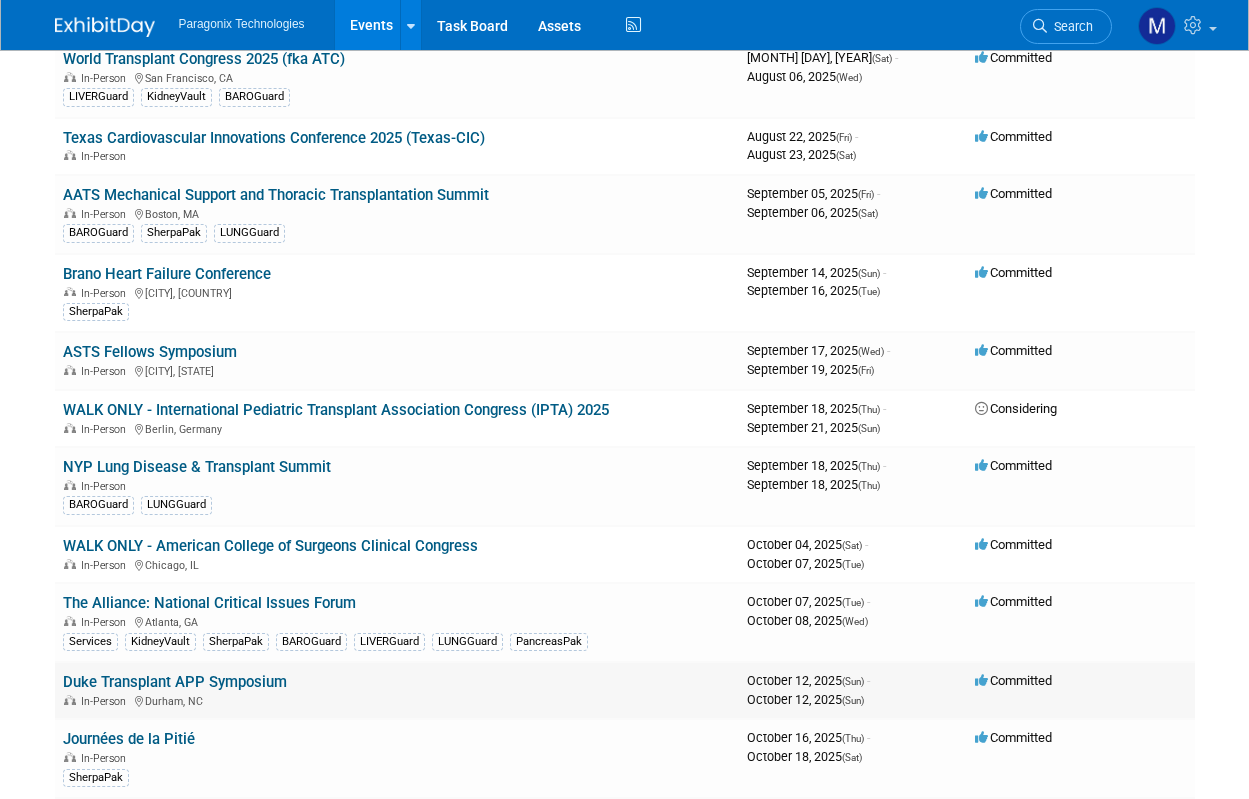 click on "Duke Transplant APP Symposium" at bounding box center (175, 682) 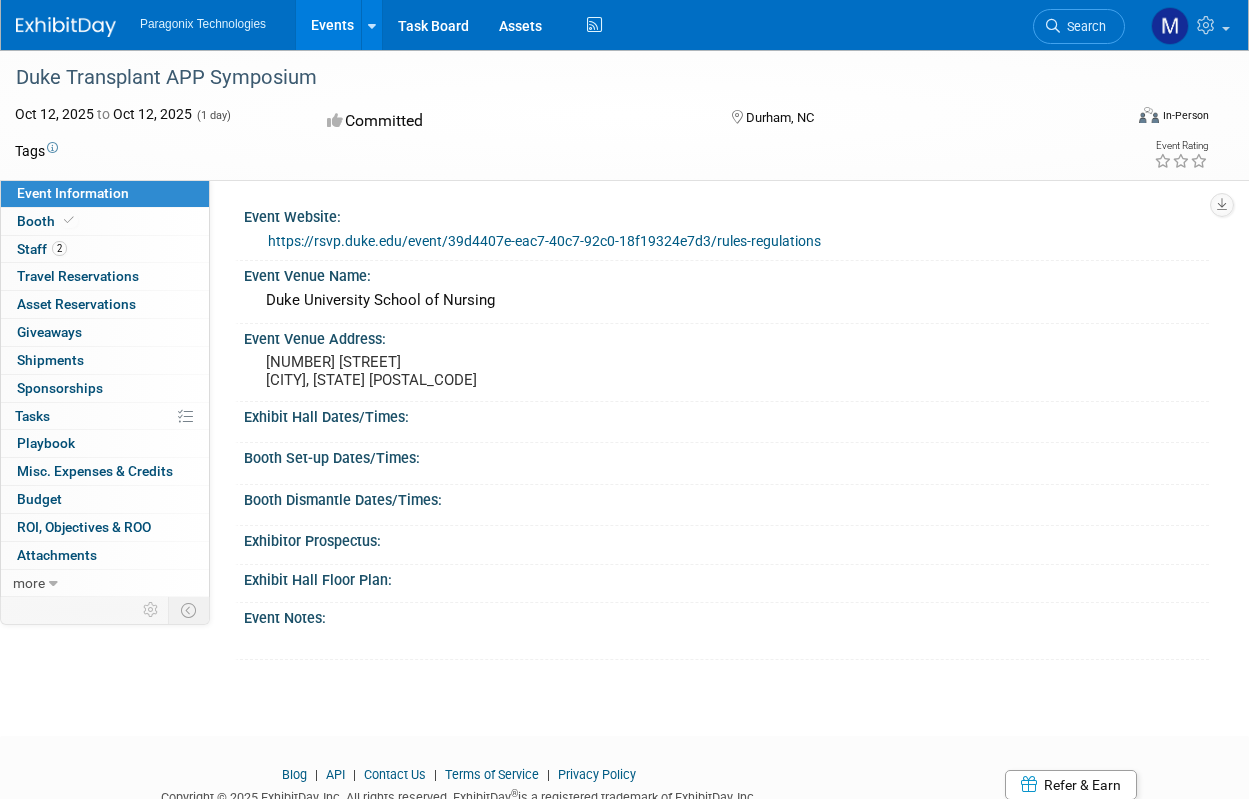 scroll, scrollTop: 0, scrollLeft: 0, axis: both 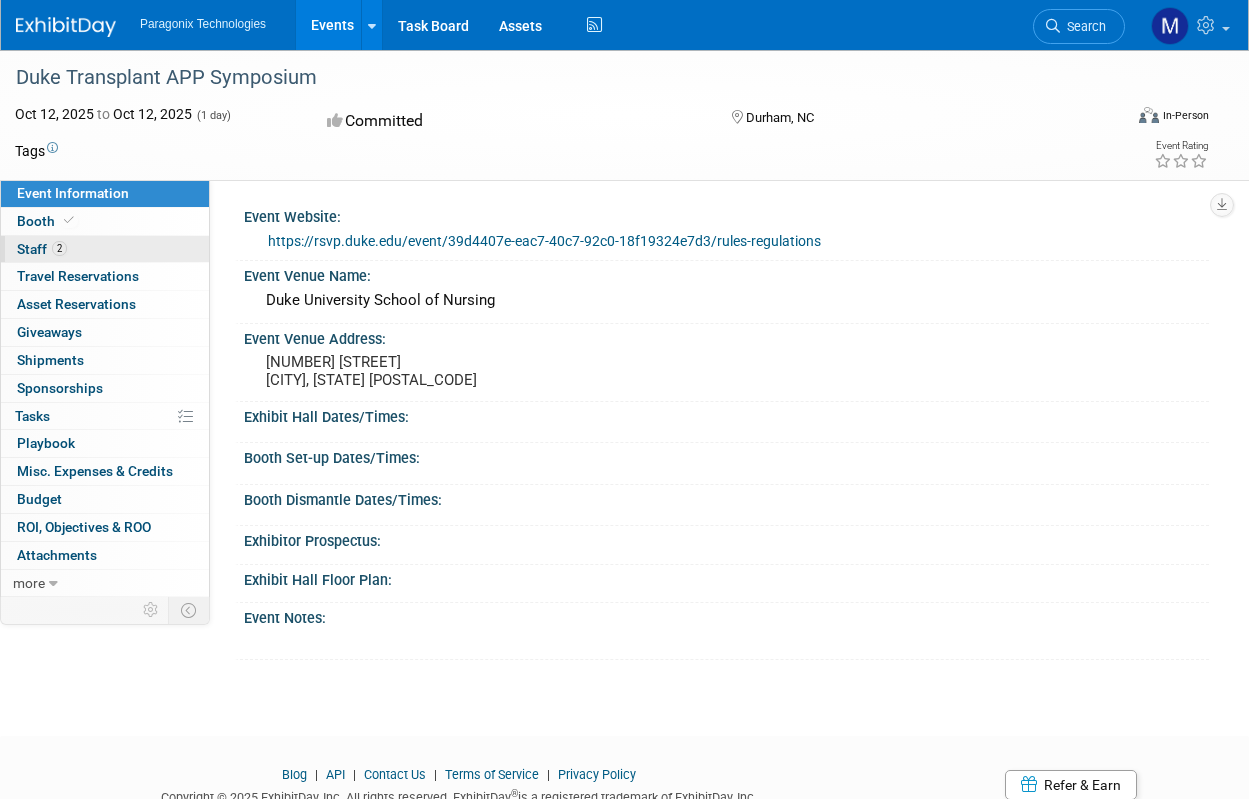 click on "Staff 2" at bounding box center (42, 249) 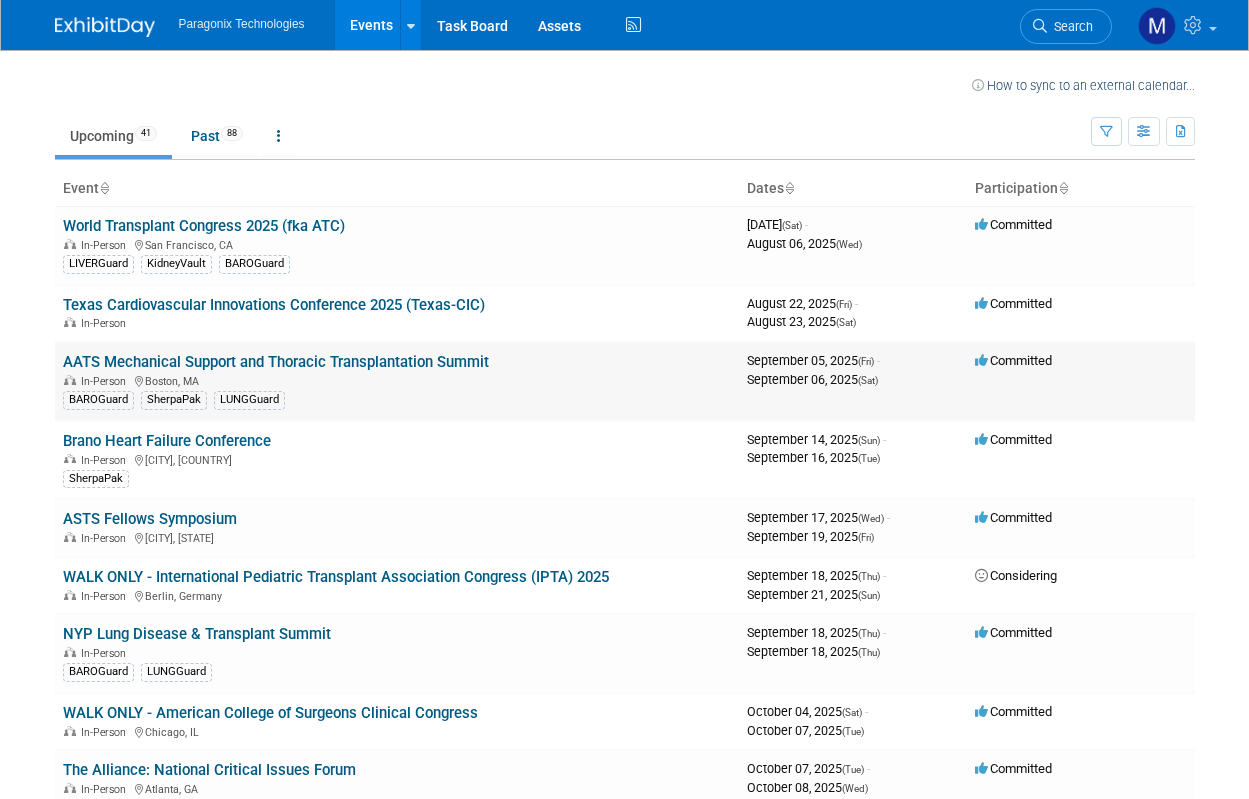 scroll, scrollTop: 167, scrollLeft: 0, axis: vertical 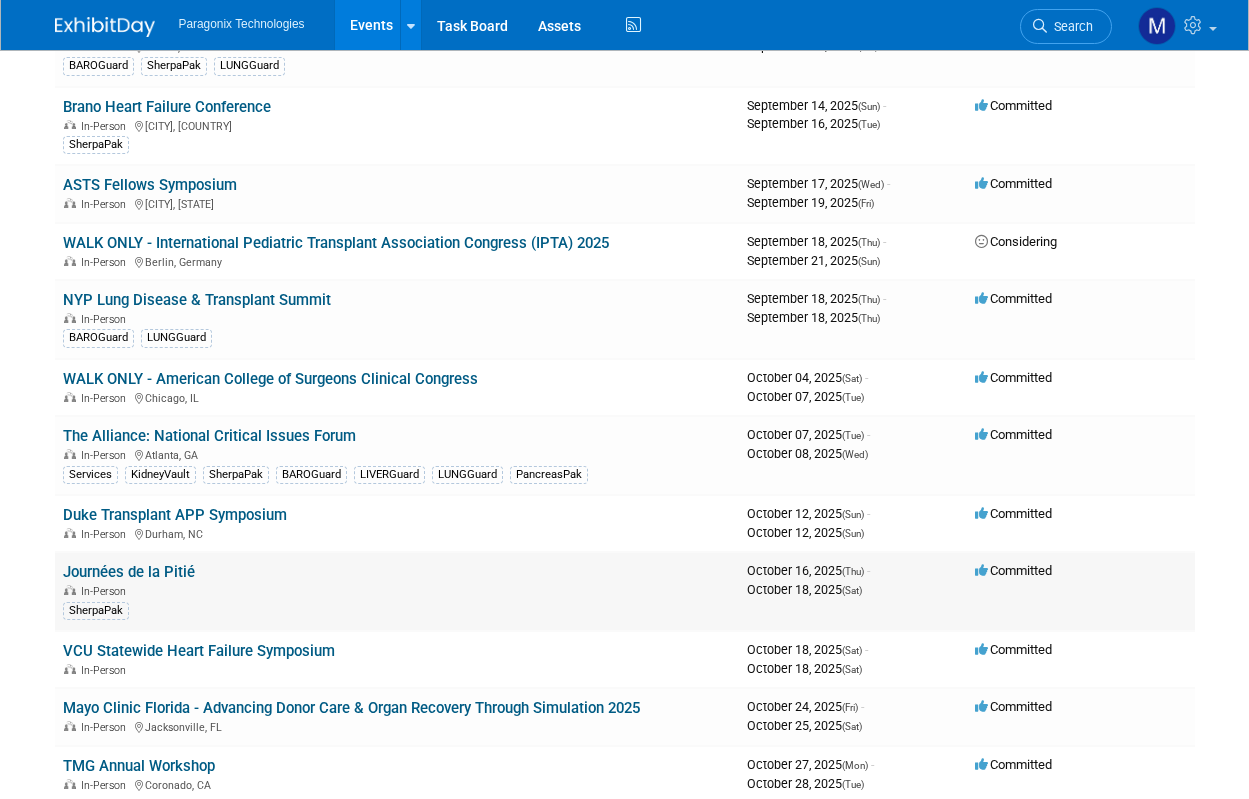 click on "Journées de la Pitié" at bounding box center (129, 572) 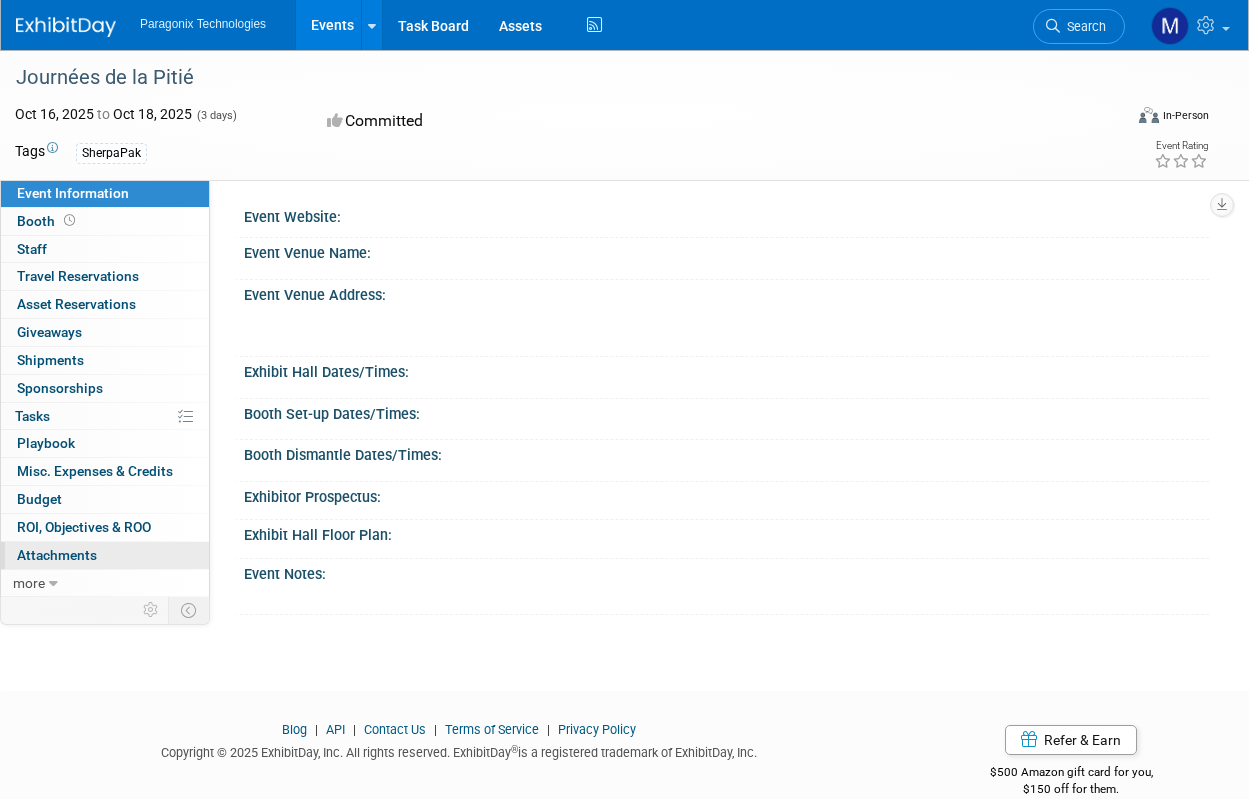 scroll, scrollTop: 0, scrollLeft: 0, axis: both 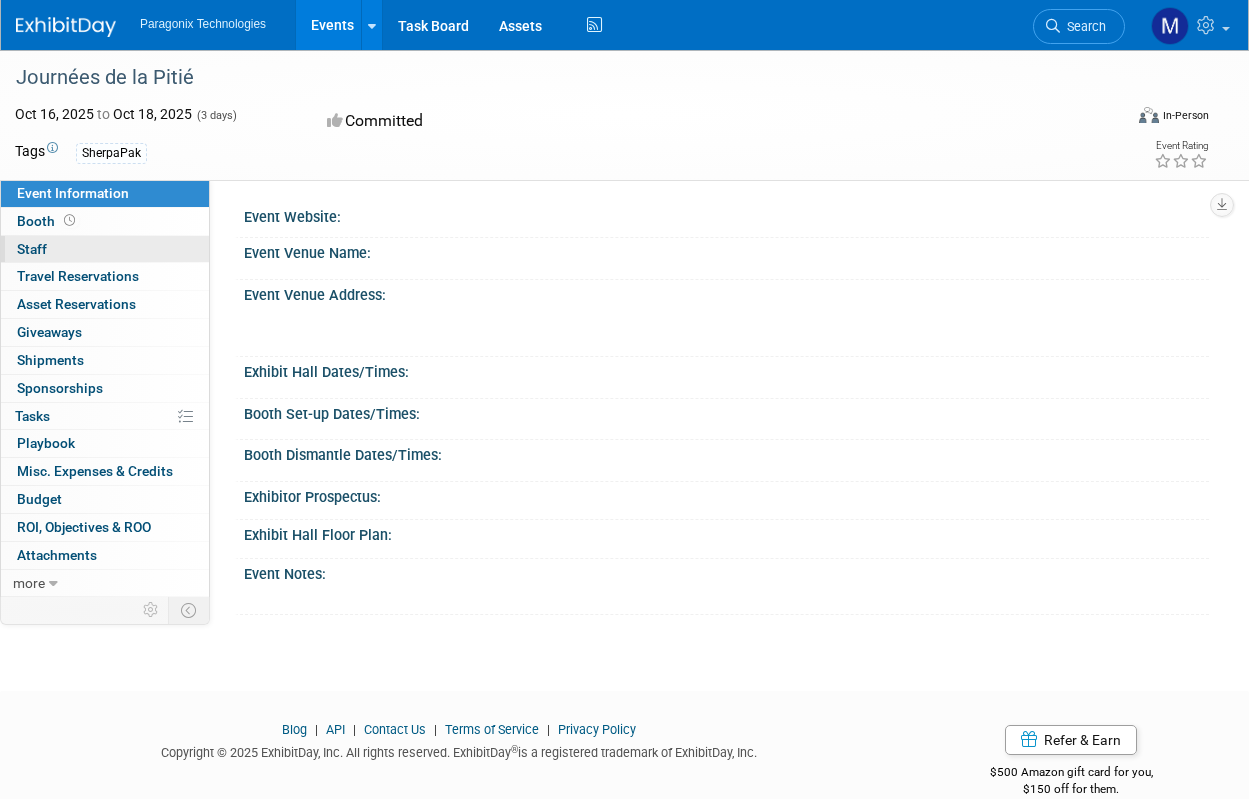 click on "Staff 0" at bounding box center [32, 249] 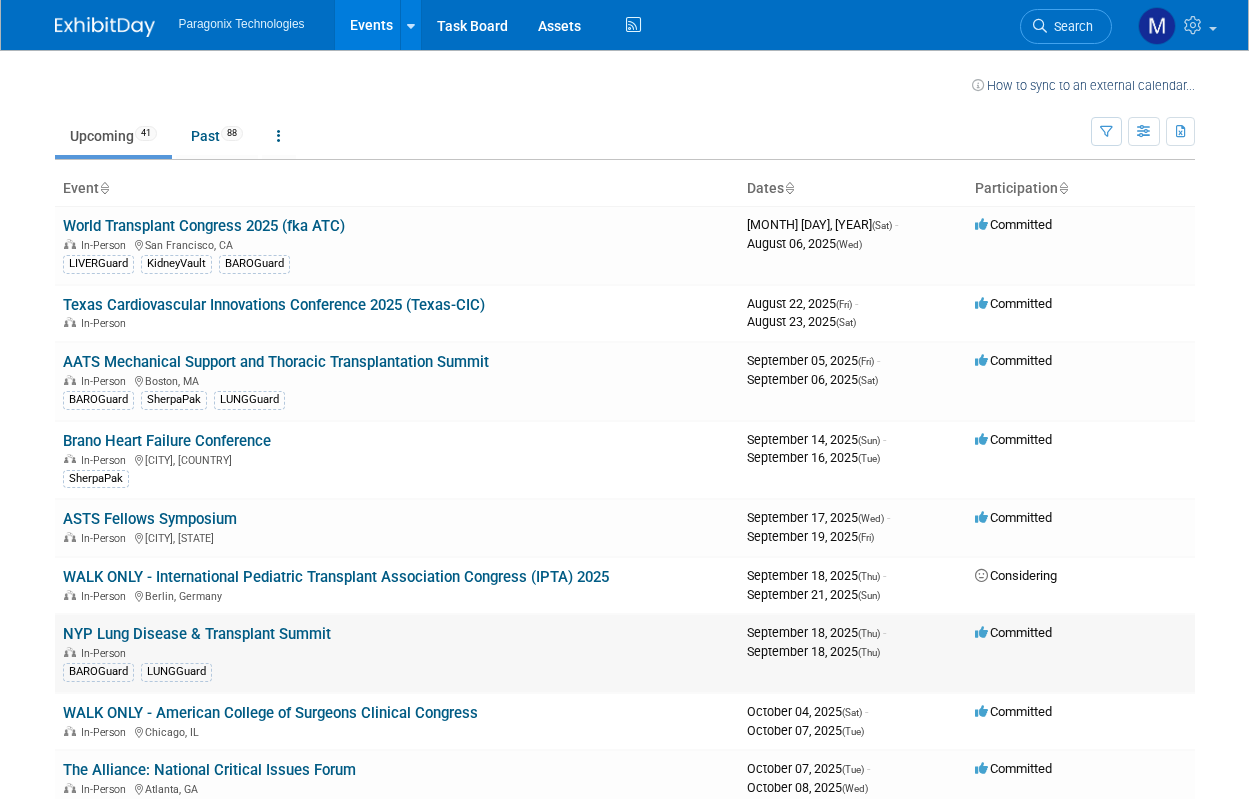 scroll, scrollTop: 334, scrollLeft: 0, axis: vertical 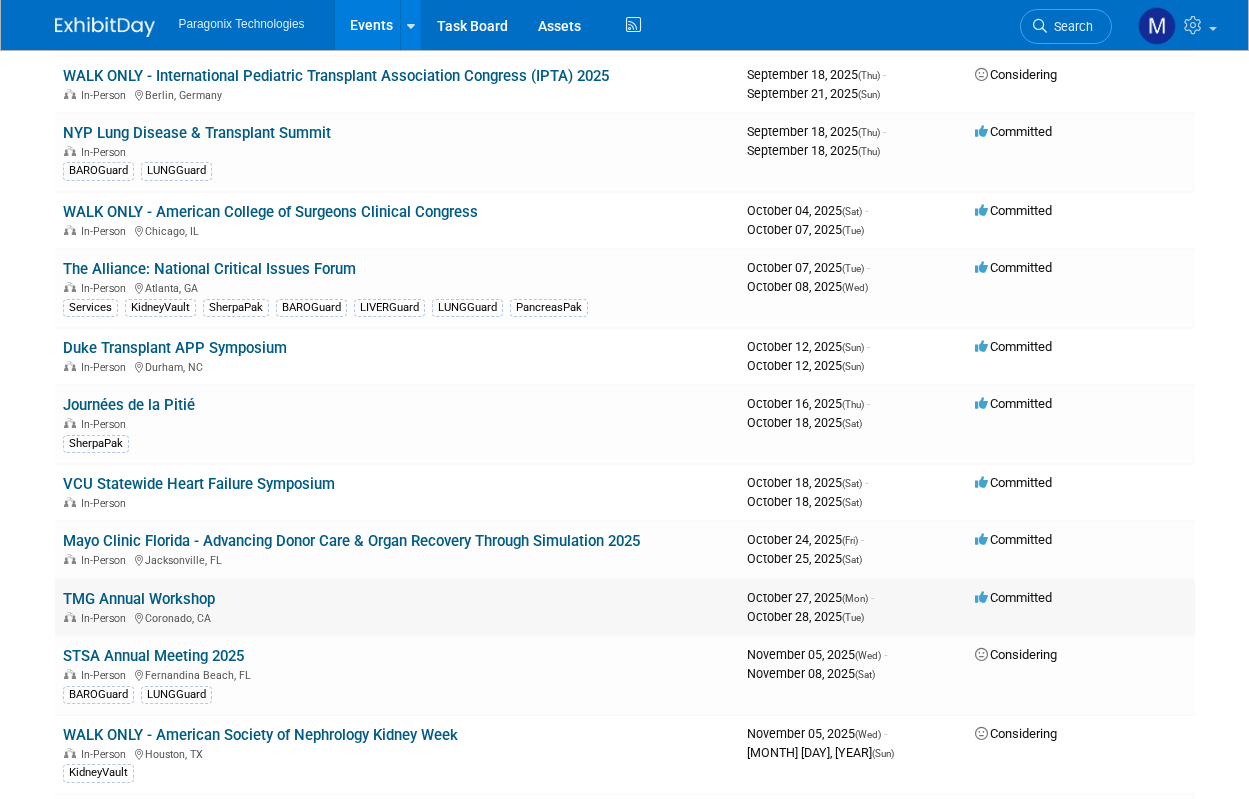 click on "TMG Annual Workshop" at bounding box center (139, 599) 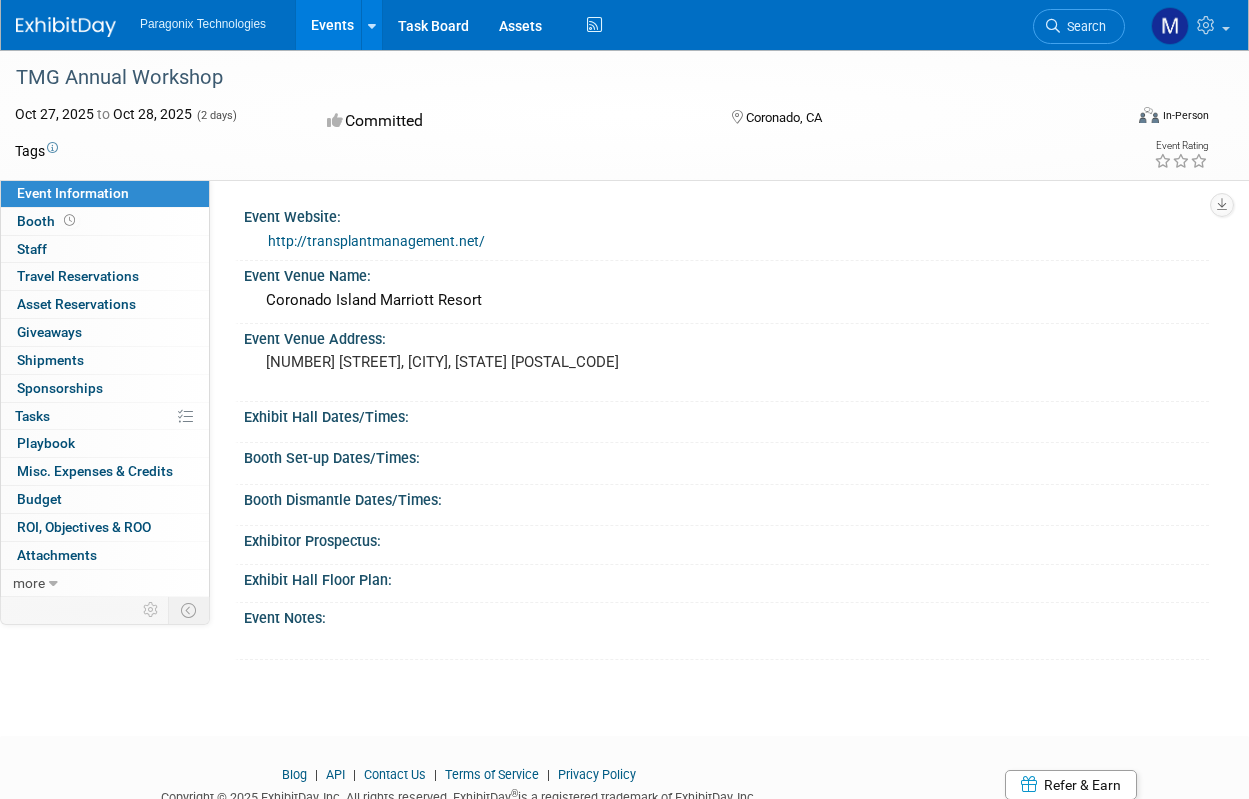 scroll, scrollTop: 0, scrollLeft: 0, axis: both 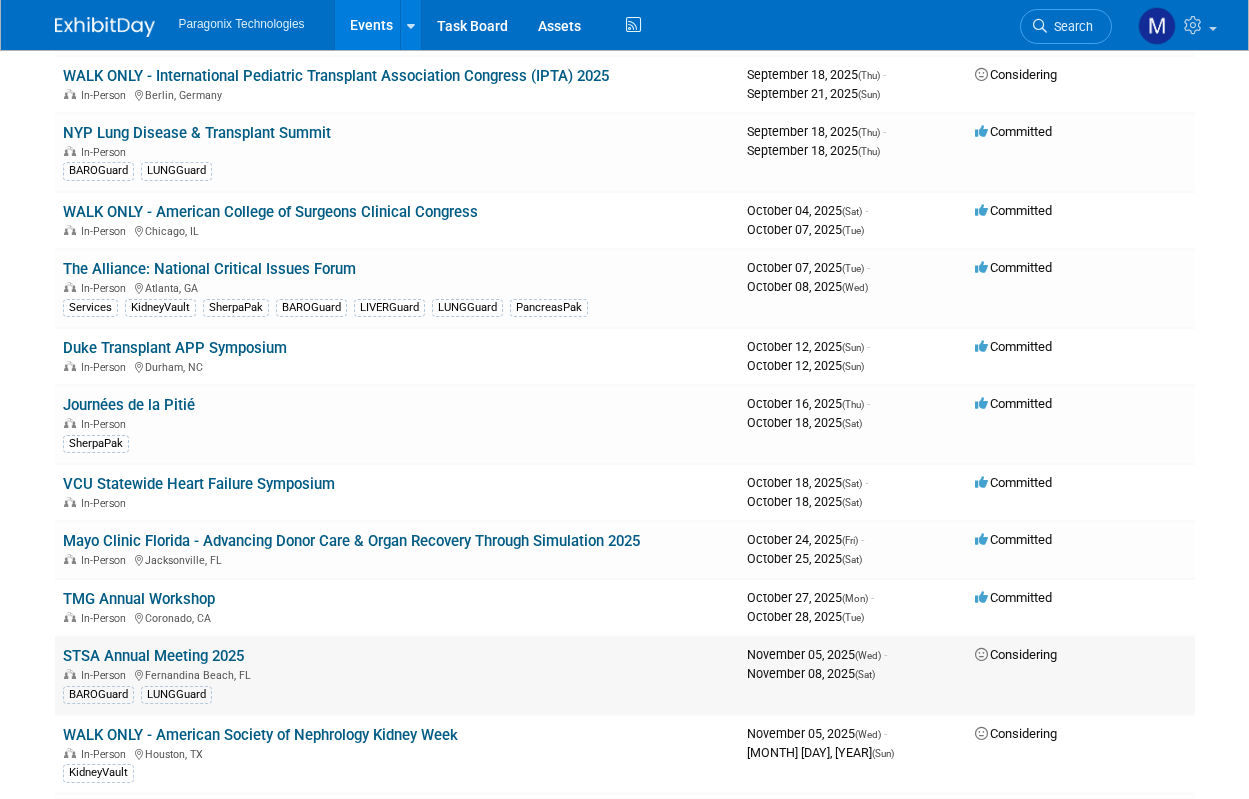 click on "STSA Annual Meeting 2025" at bounding box center (153, 656) 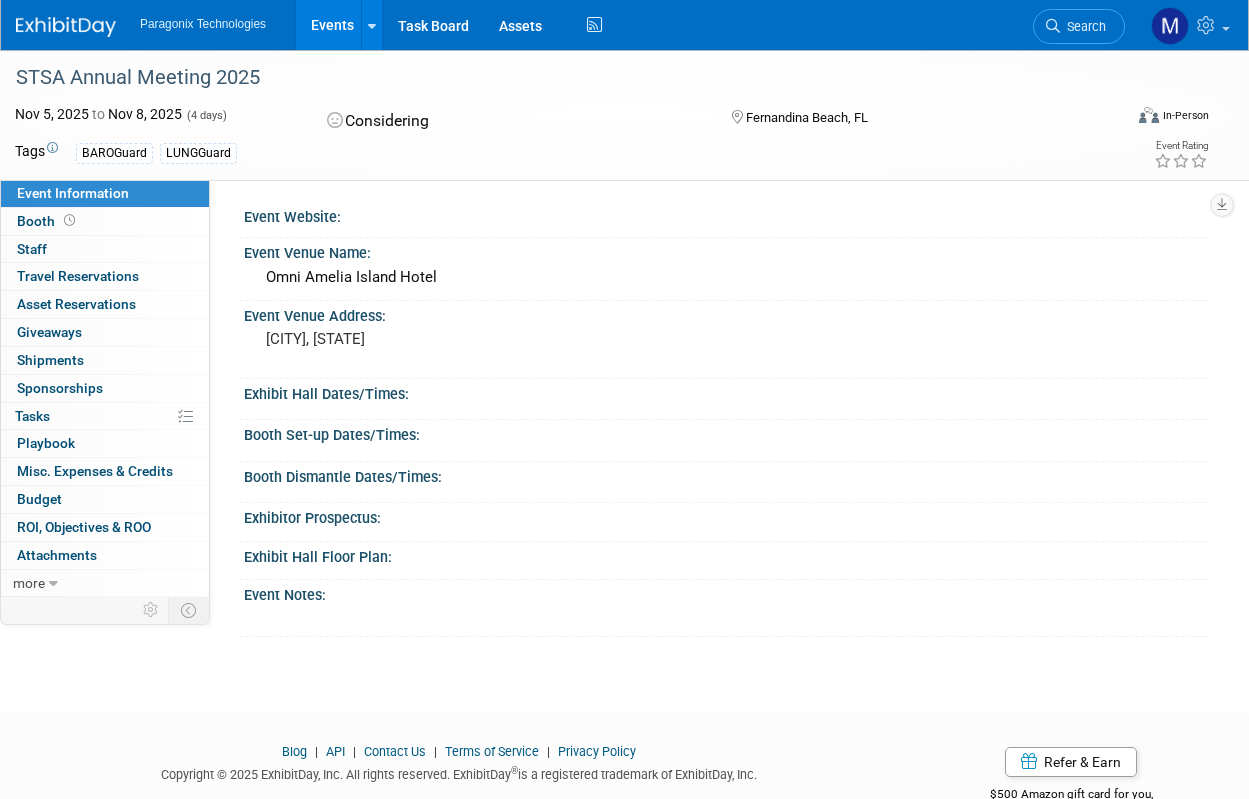 scroll, scrollTop: 0, scrollLeft: 0, axis: both 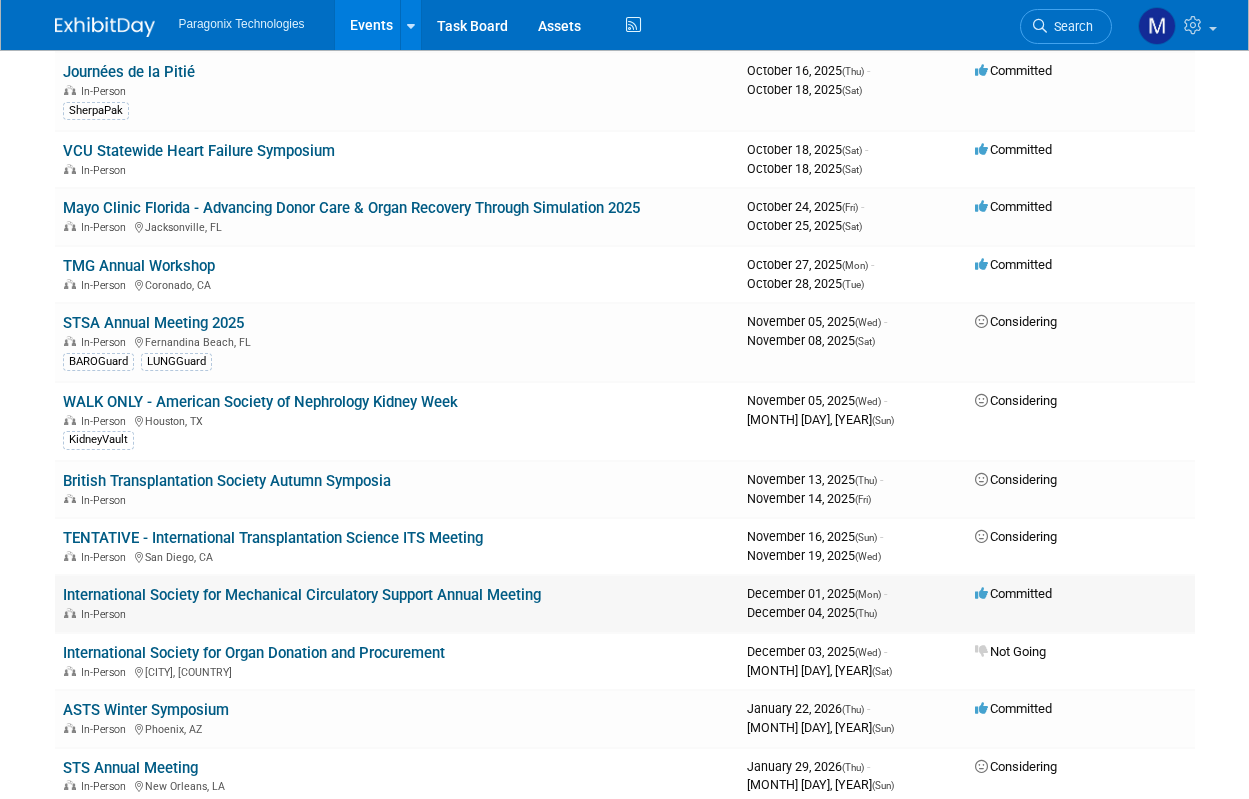 click on "International Society for Mechanical Circulatory Support Annual Meeting" at bounding box center [302, 595] 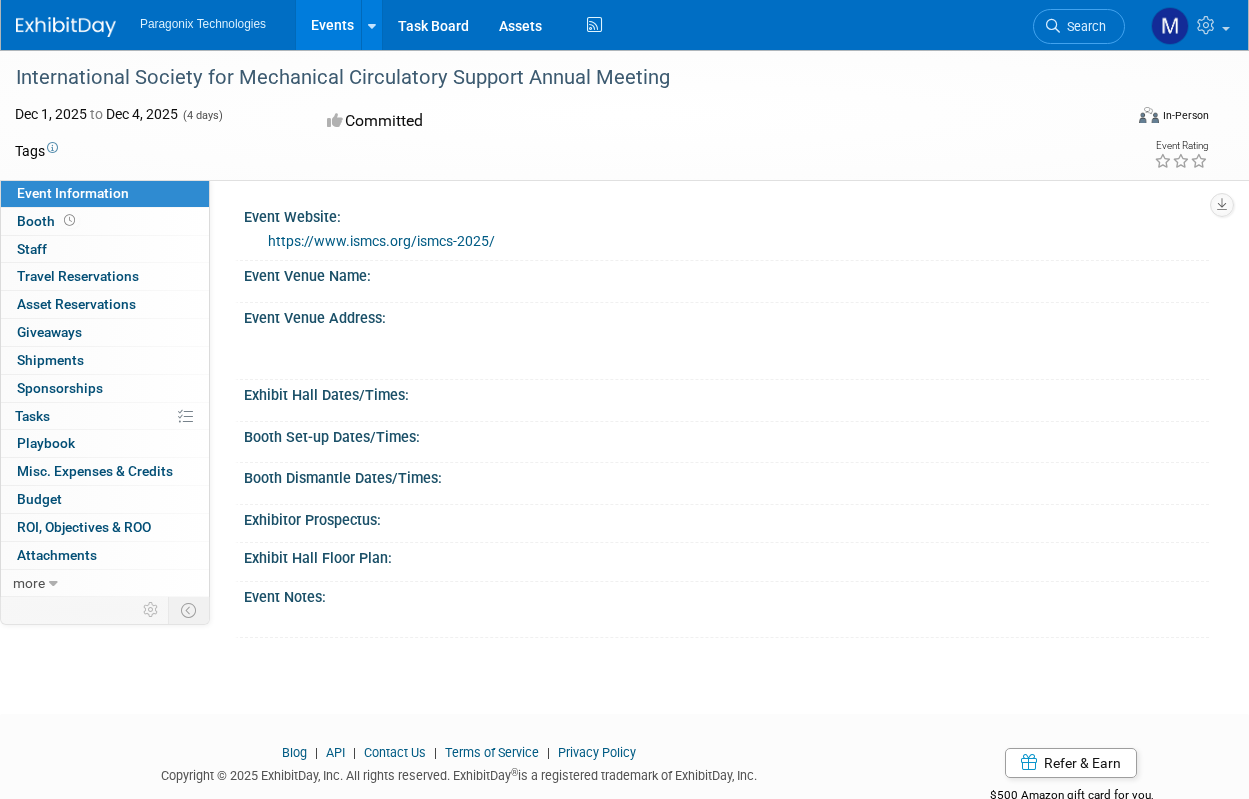 scroll, scrollTop: 0, scrollLeft: 0, axis: both 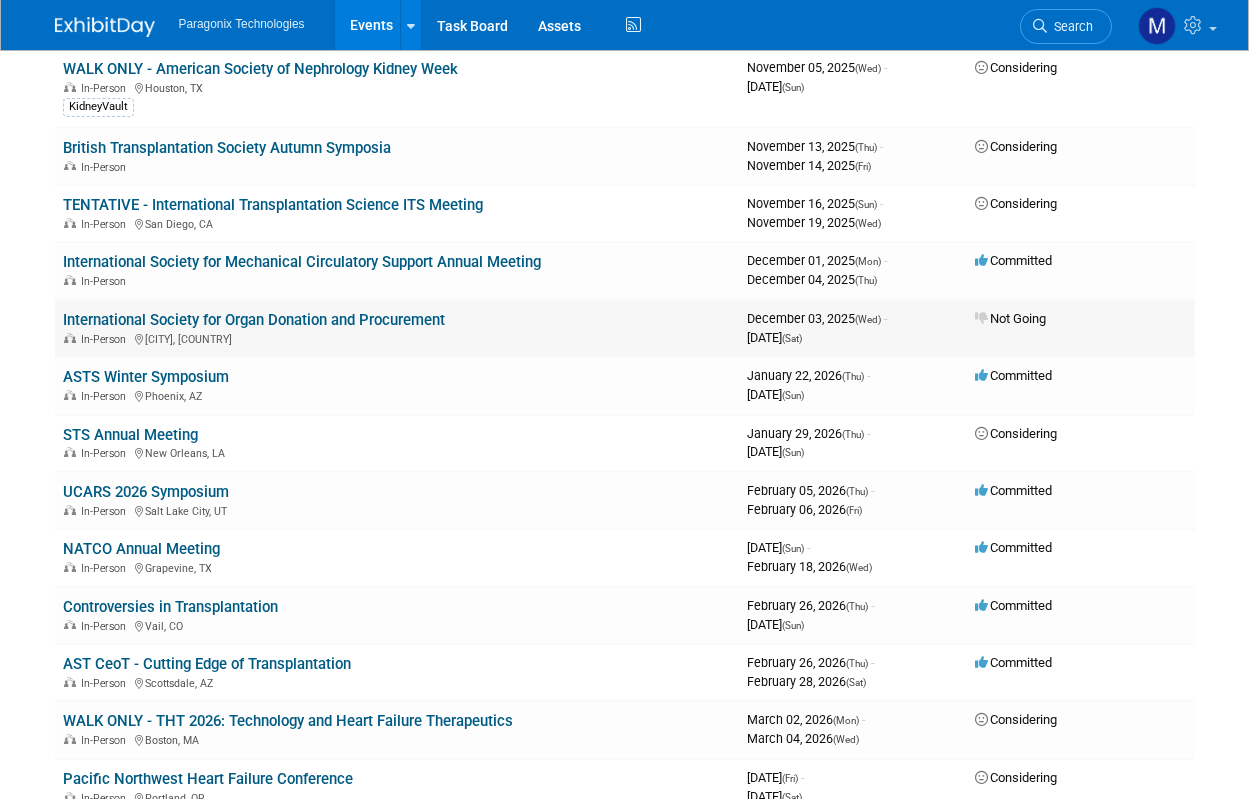 click on "International Society for Organ Donation and Procurement" at bounding box center [254, 320] 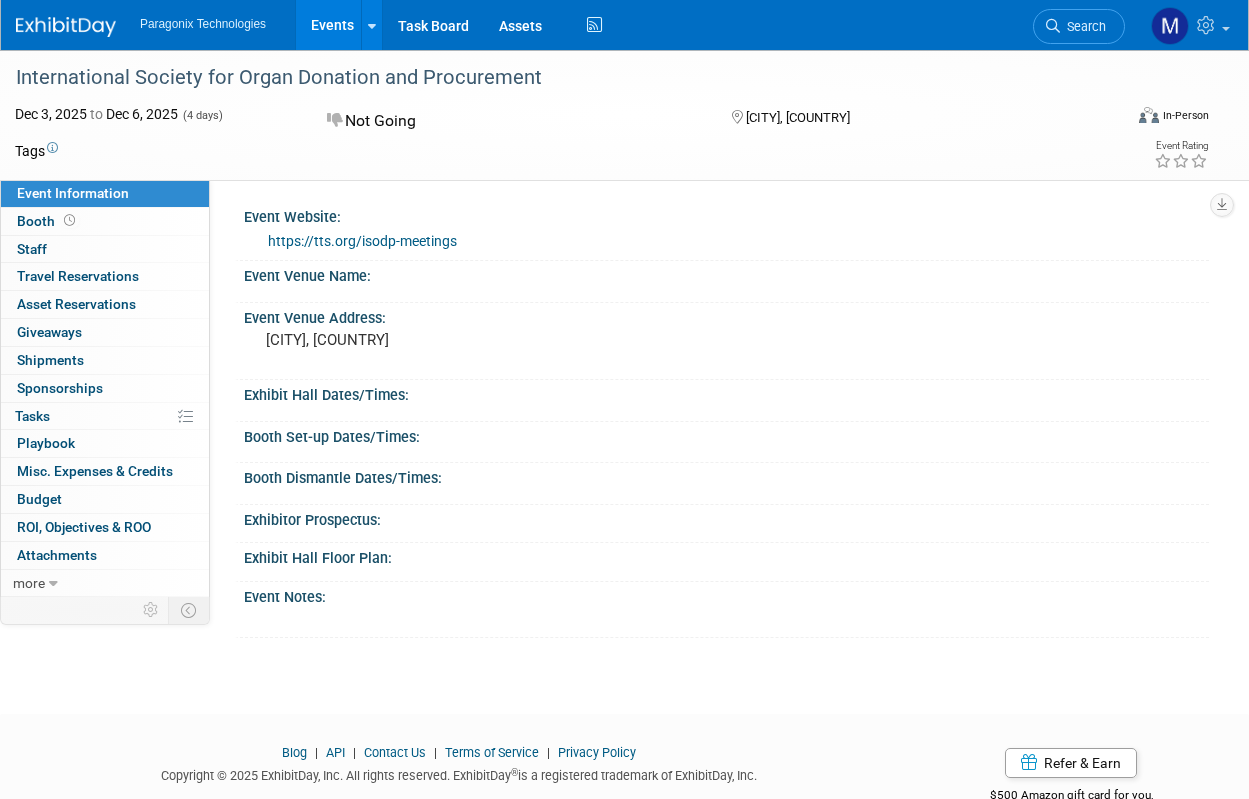 scroll, scrollTop: 0, scrollLeft: 0, axis: both 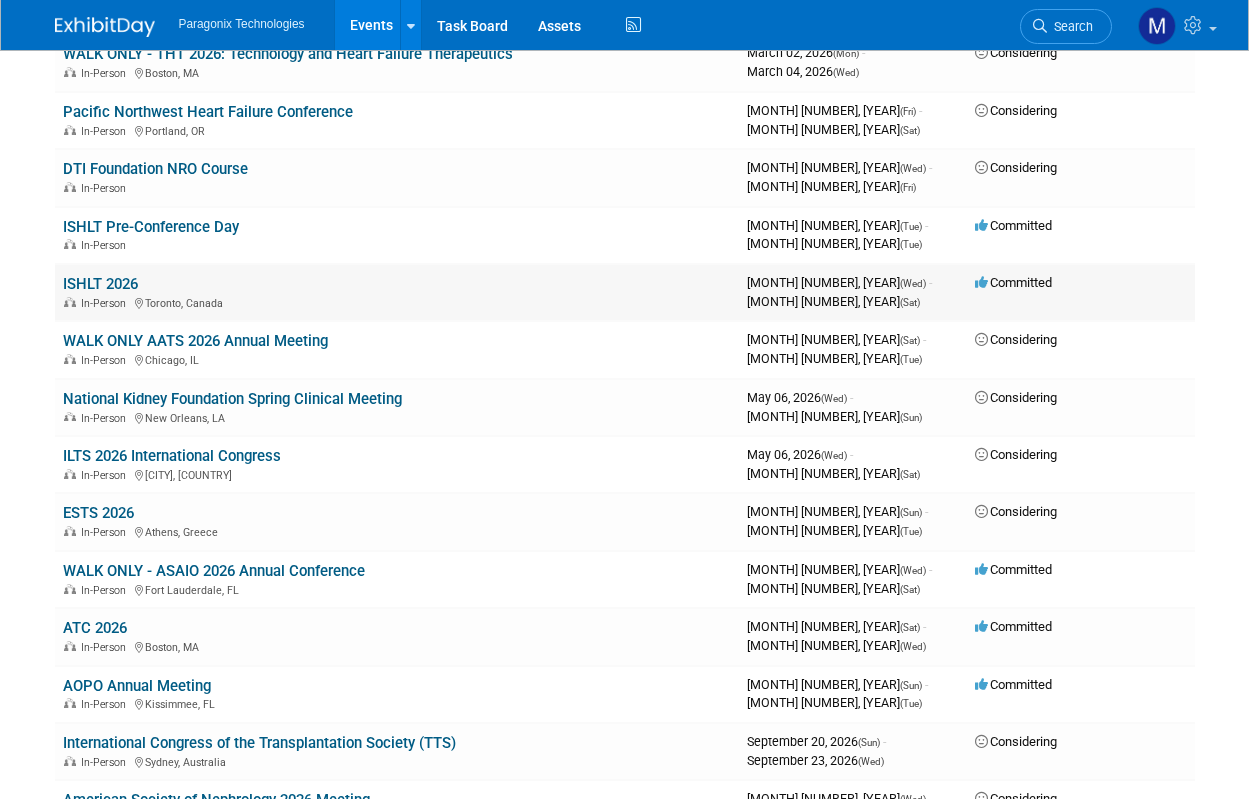 click on "ISHLT 2026" at bounding box center (100, 284) 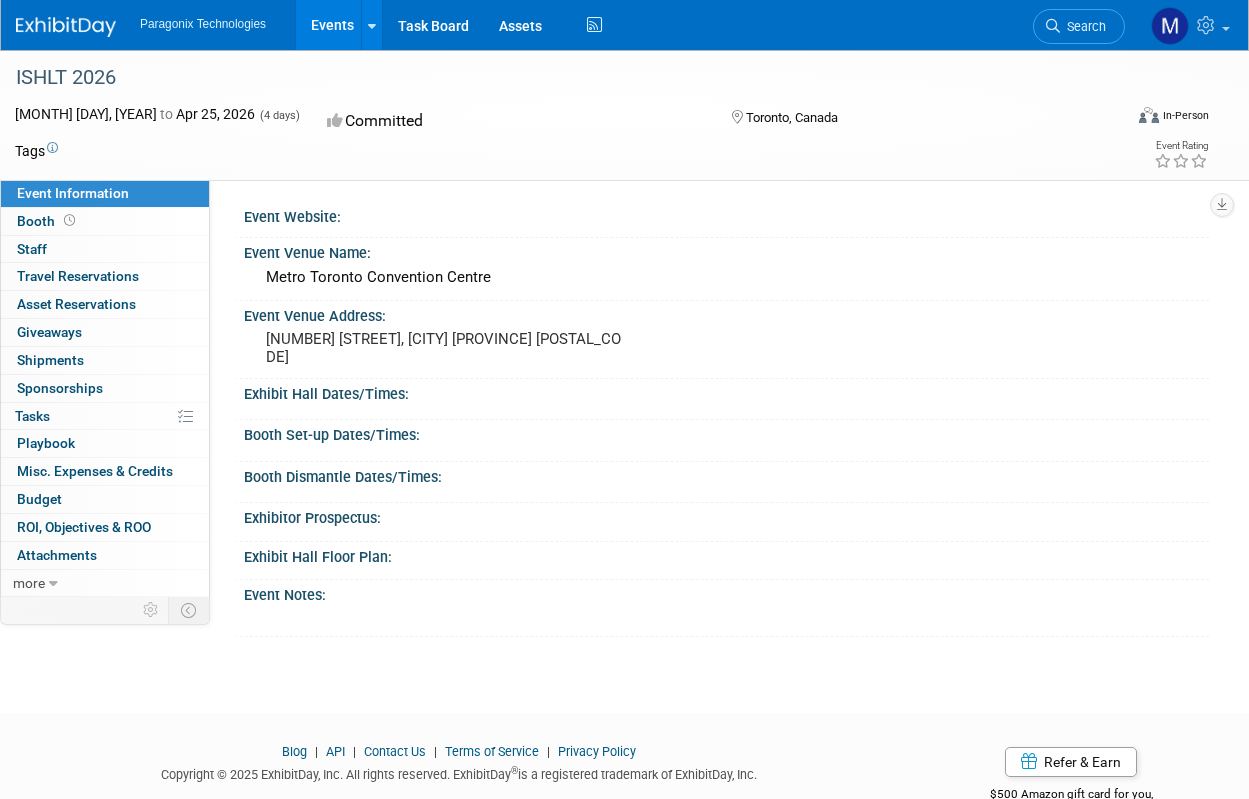 scroll, scrollTop: 0, scrollLeft: 0, axis: both 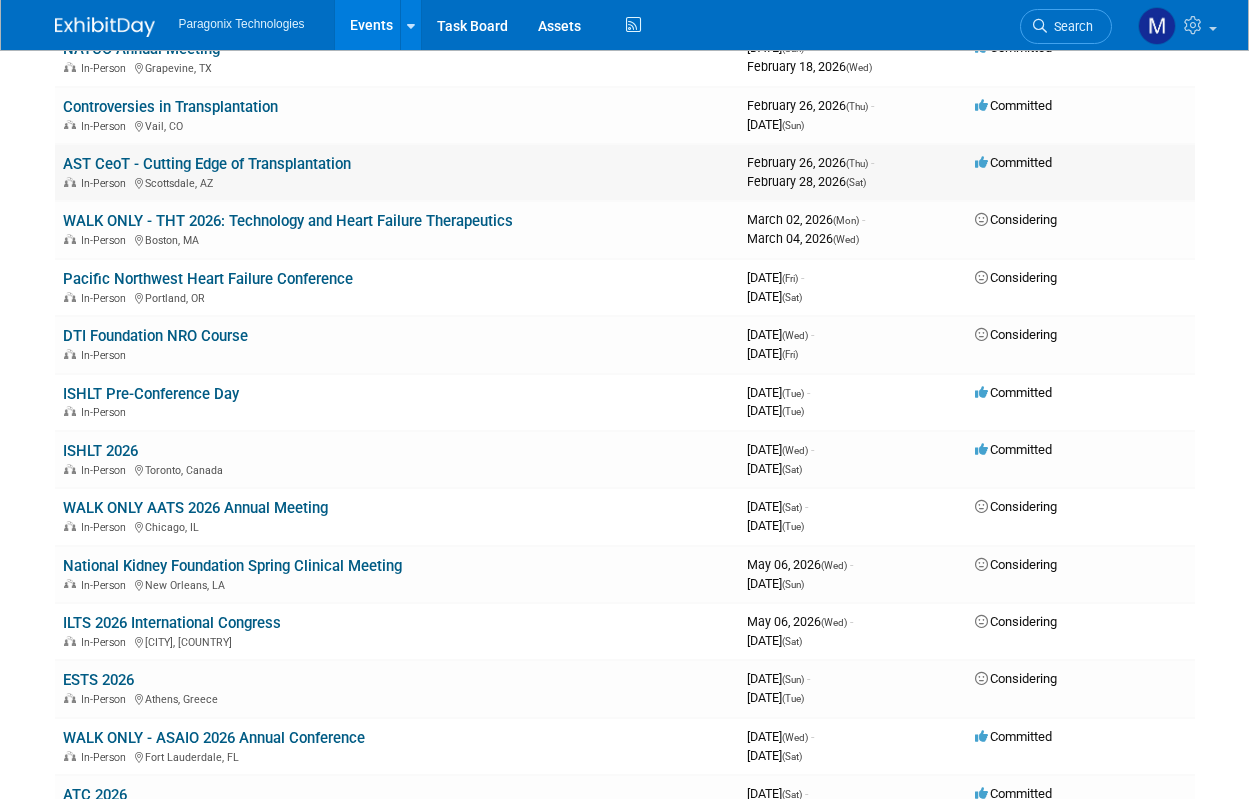 click on "AST CeoT - Cutting Edge of Transplantation" at bounding box center (207, 164) 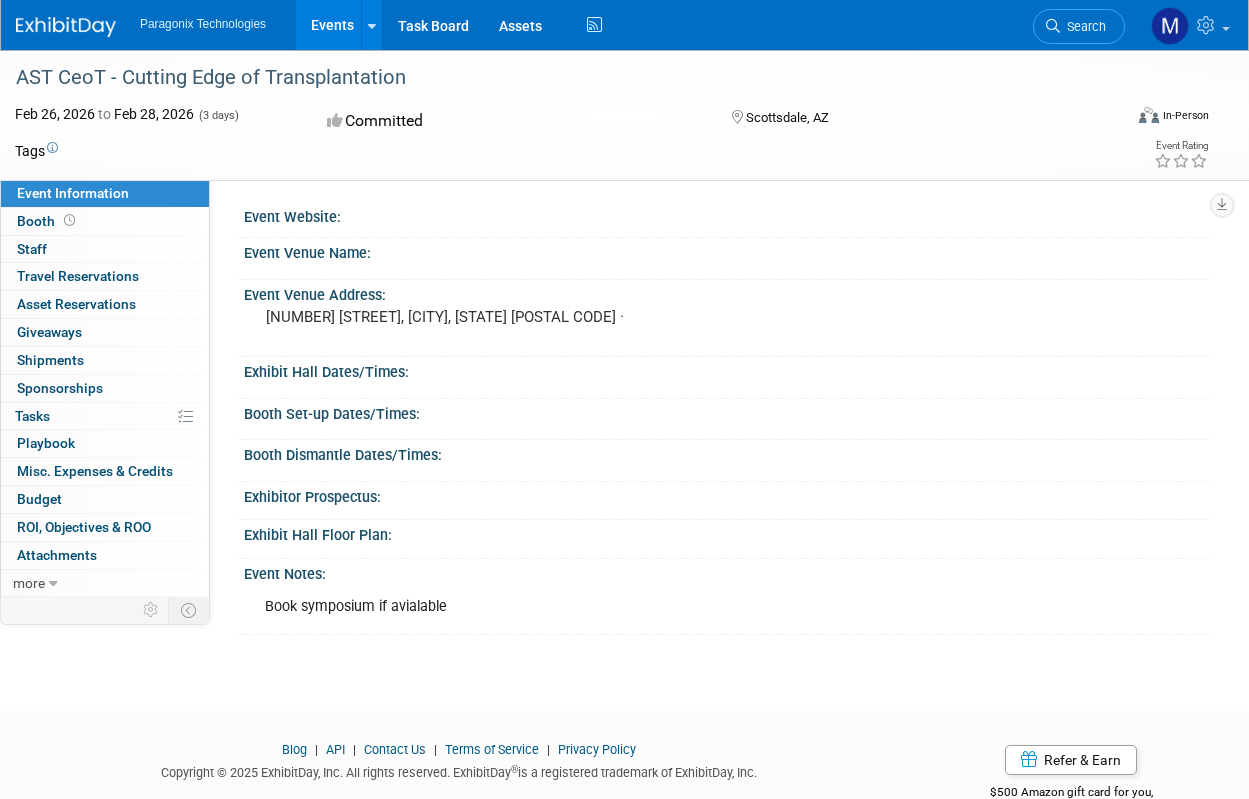scroll, scrollTop: 0, scrollLeft: 0, axis: both 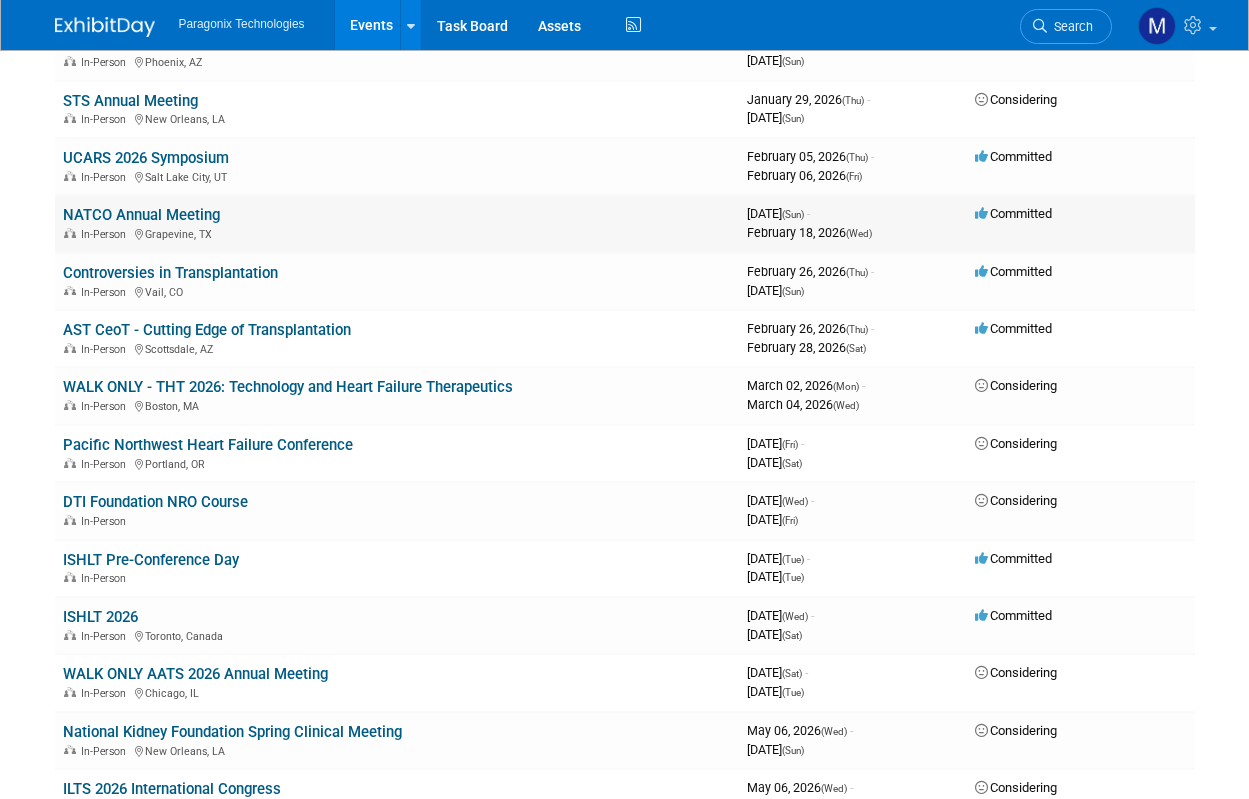click on "NATCO Annual Meeting" at bounding box center (141, 215) 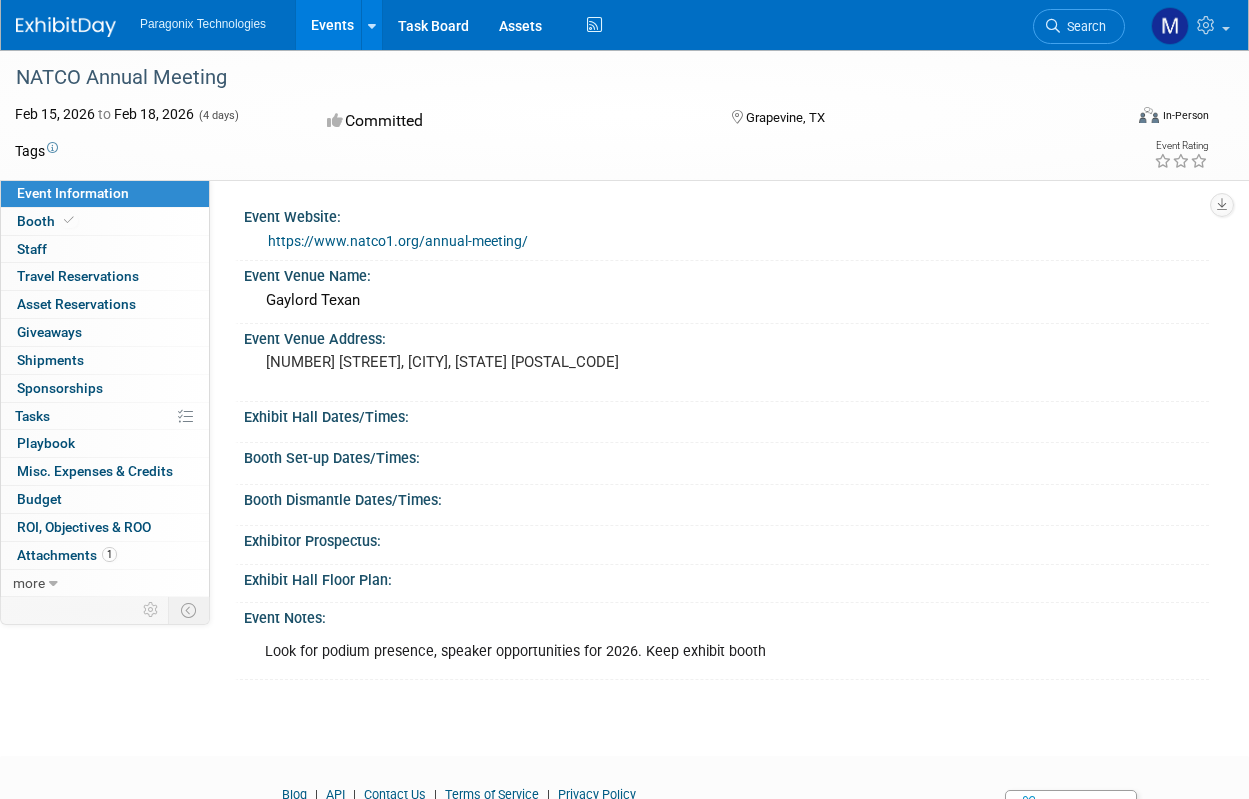 scroll, scrollTop: 0, scrollLeft: 0, axis: both 